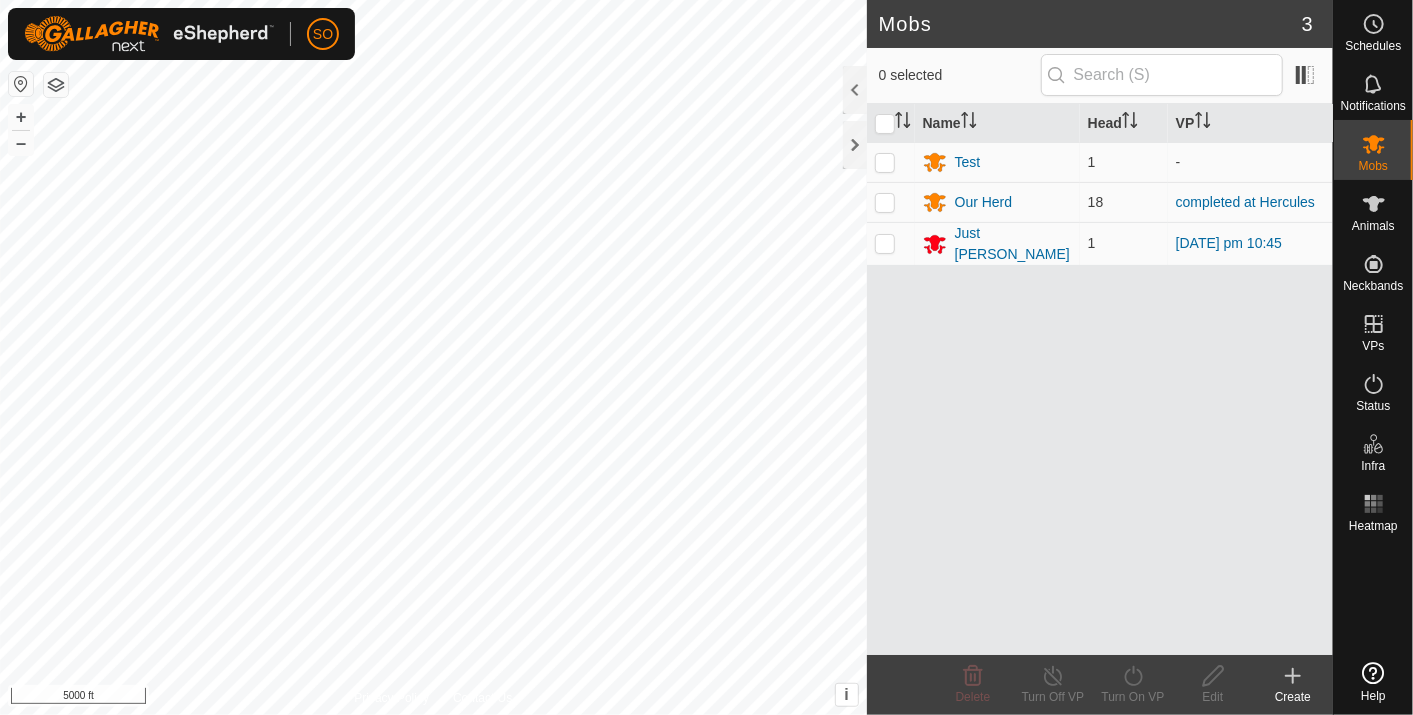 scroll, scrollTop: 0, scrollLeft: 0, axis: both 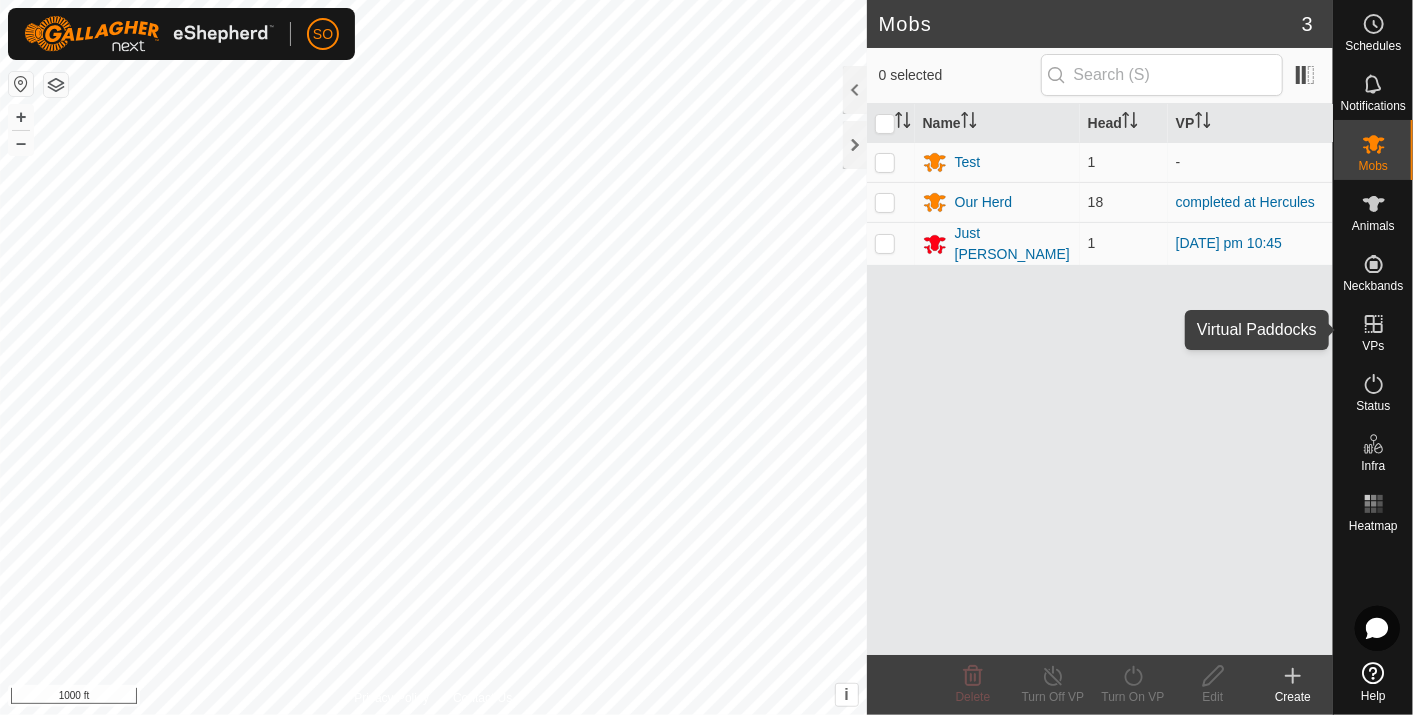 click 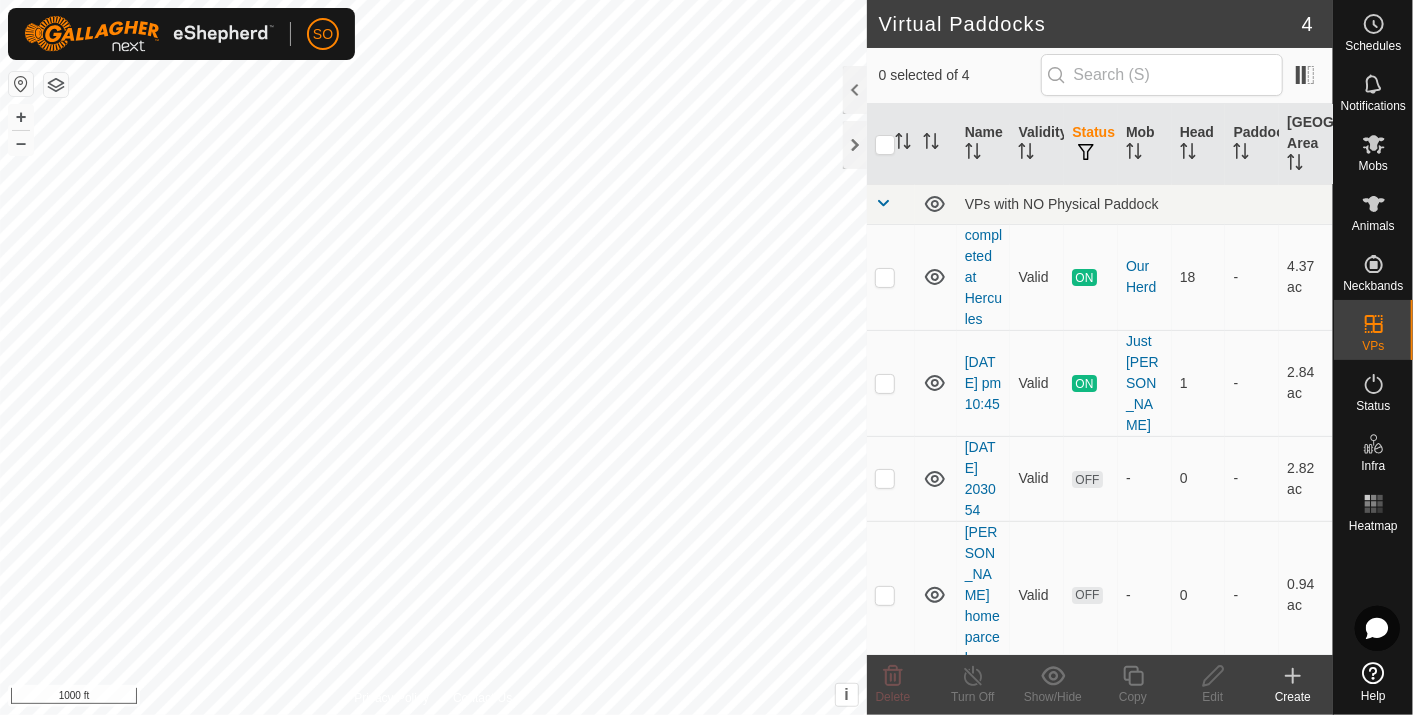 click 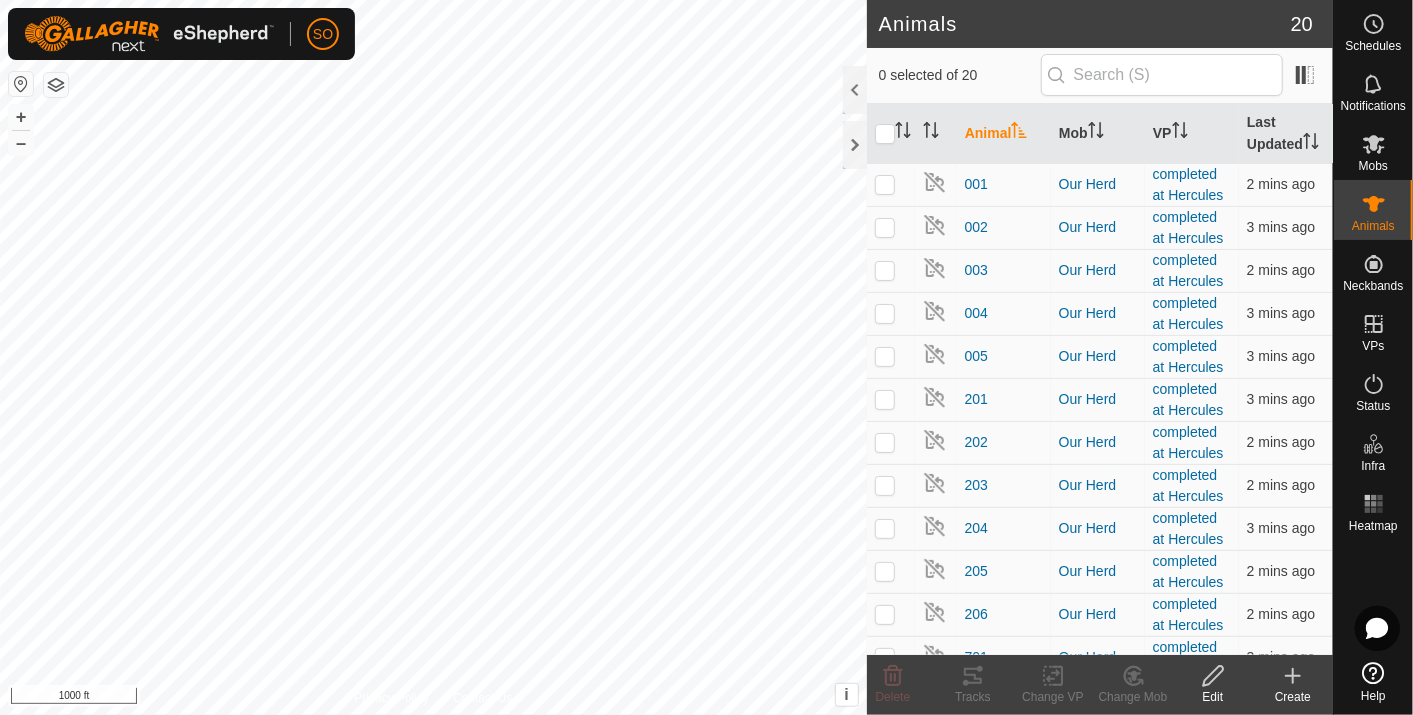 click 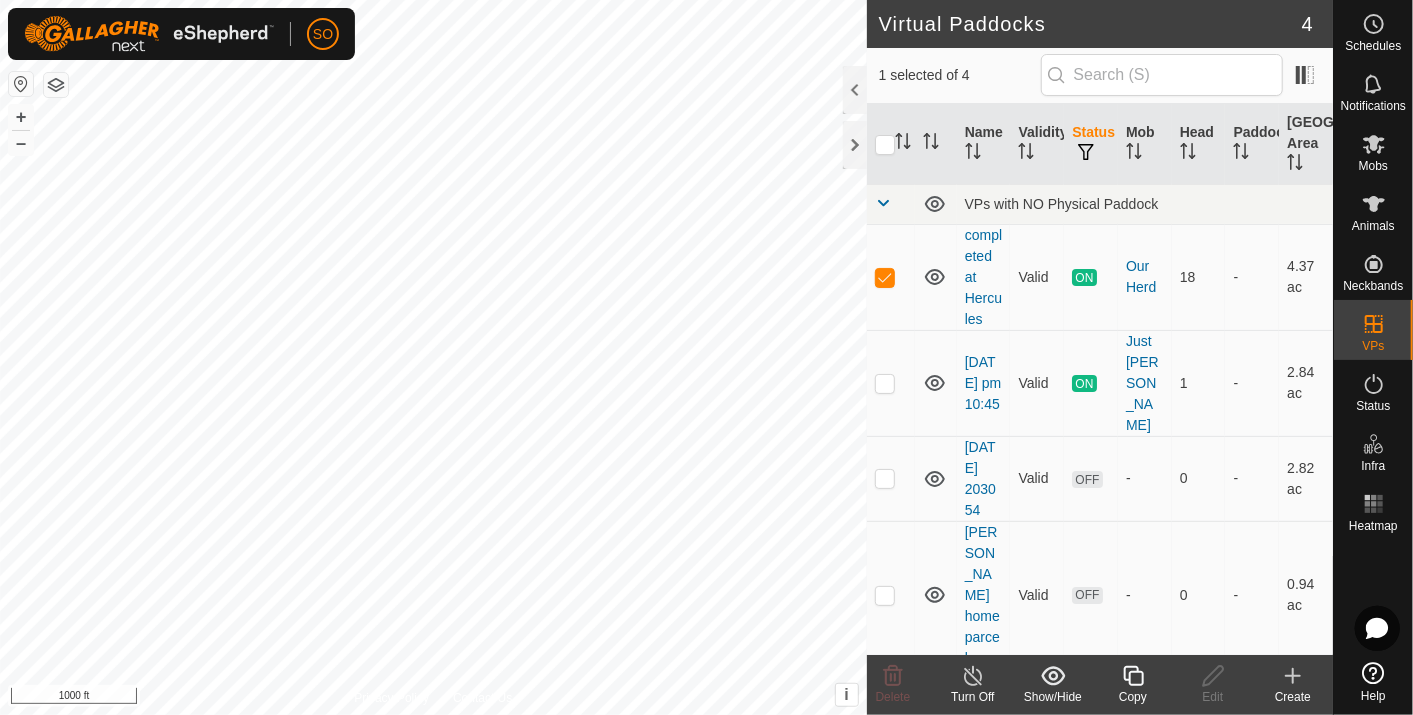 click 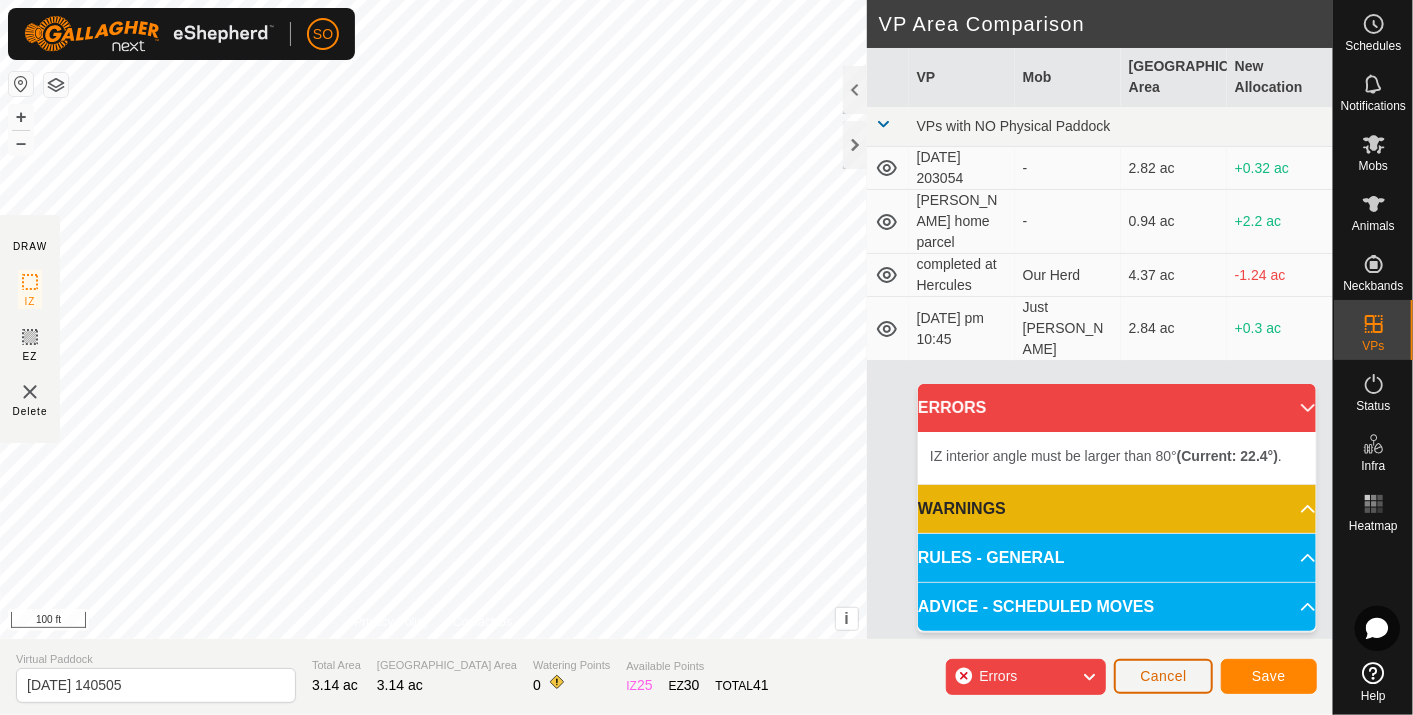 click on "Cancel" 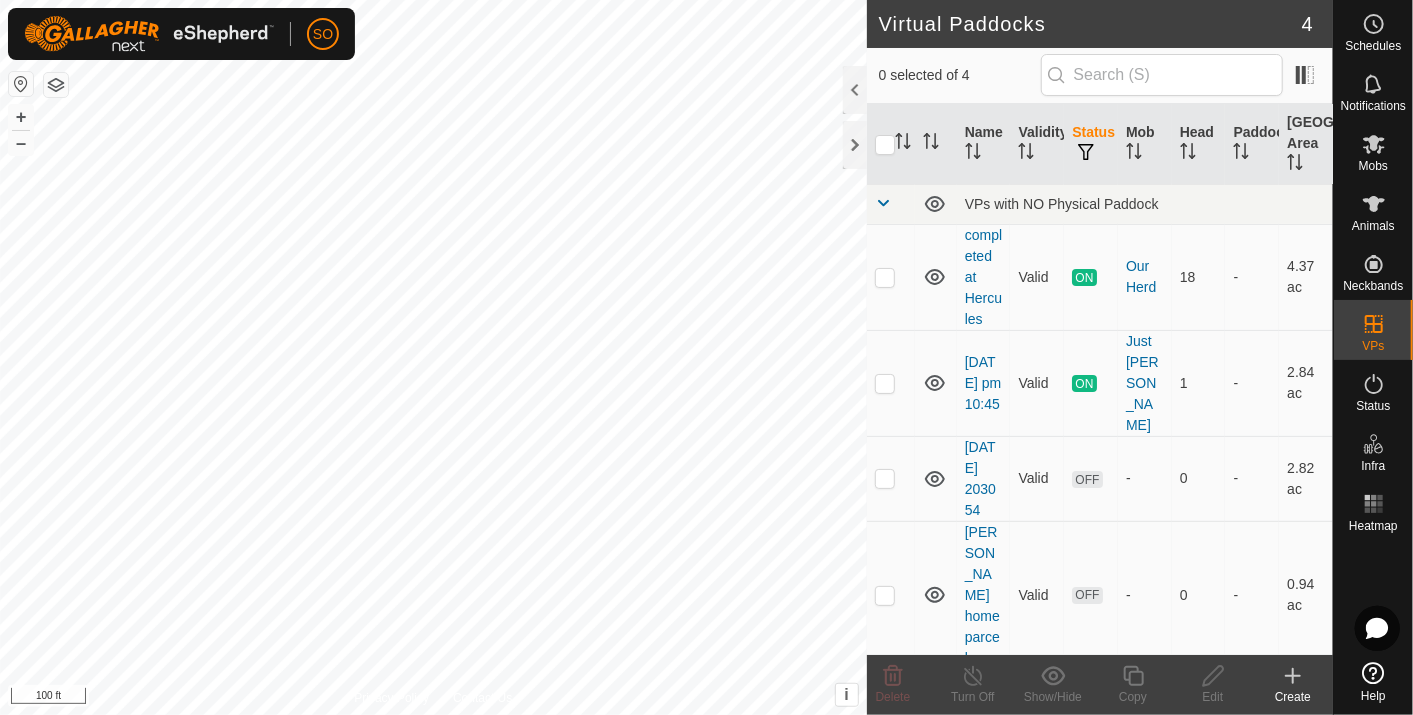 click 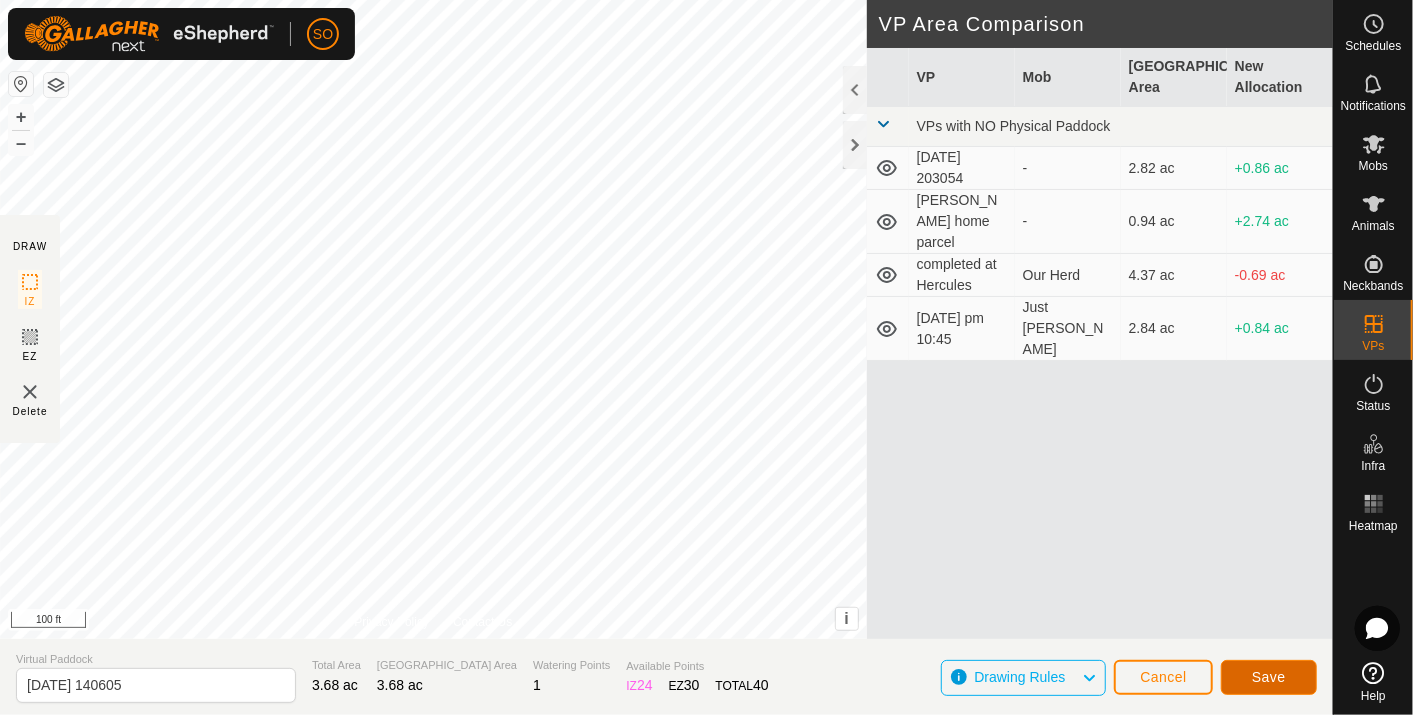 click on "Save" 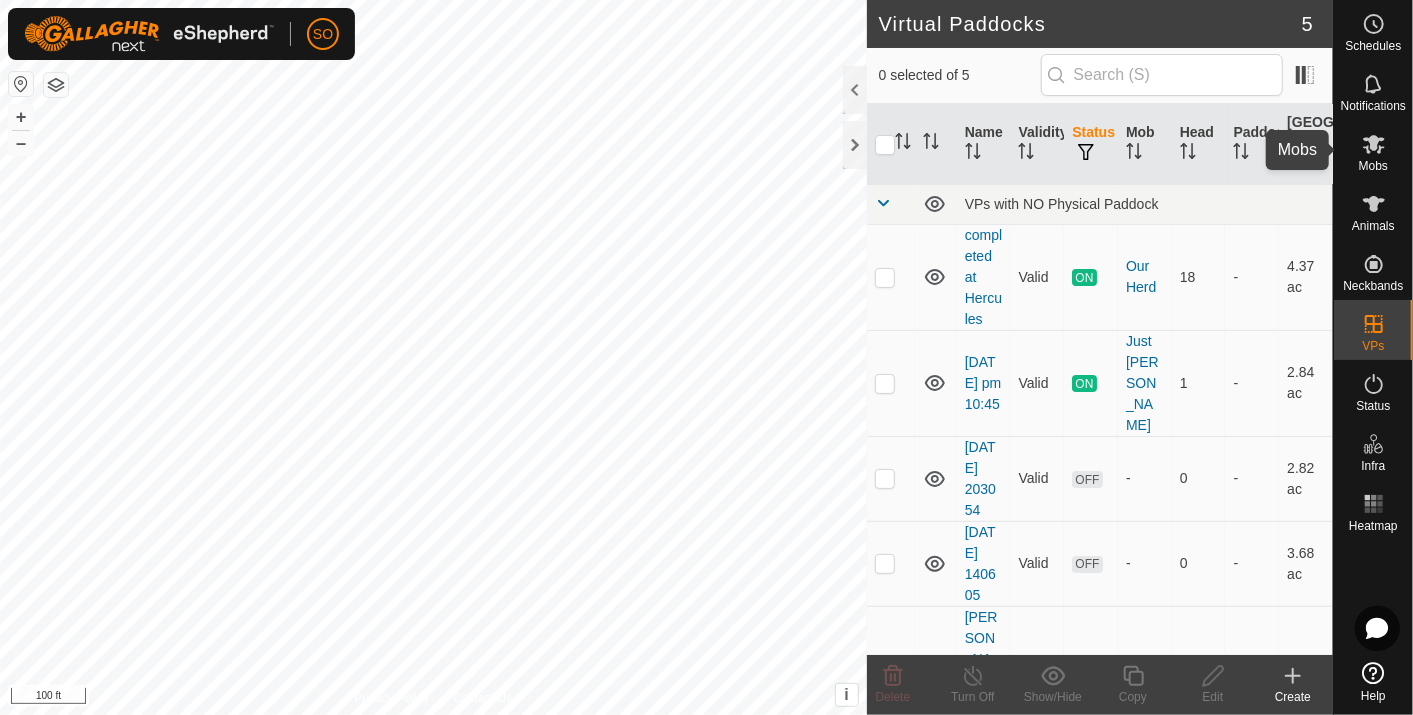 click 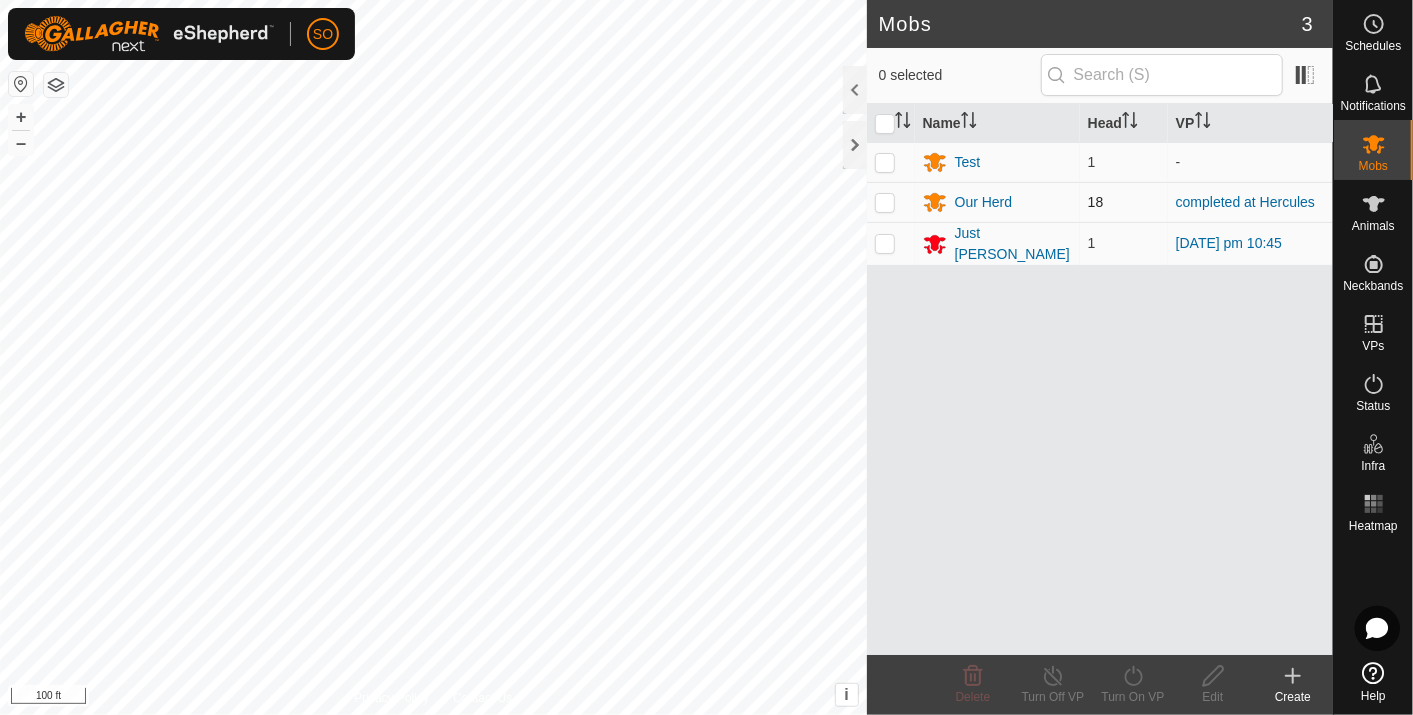 click at bounding box center [885, 202] 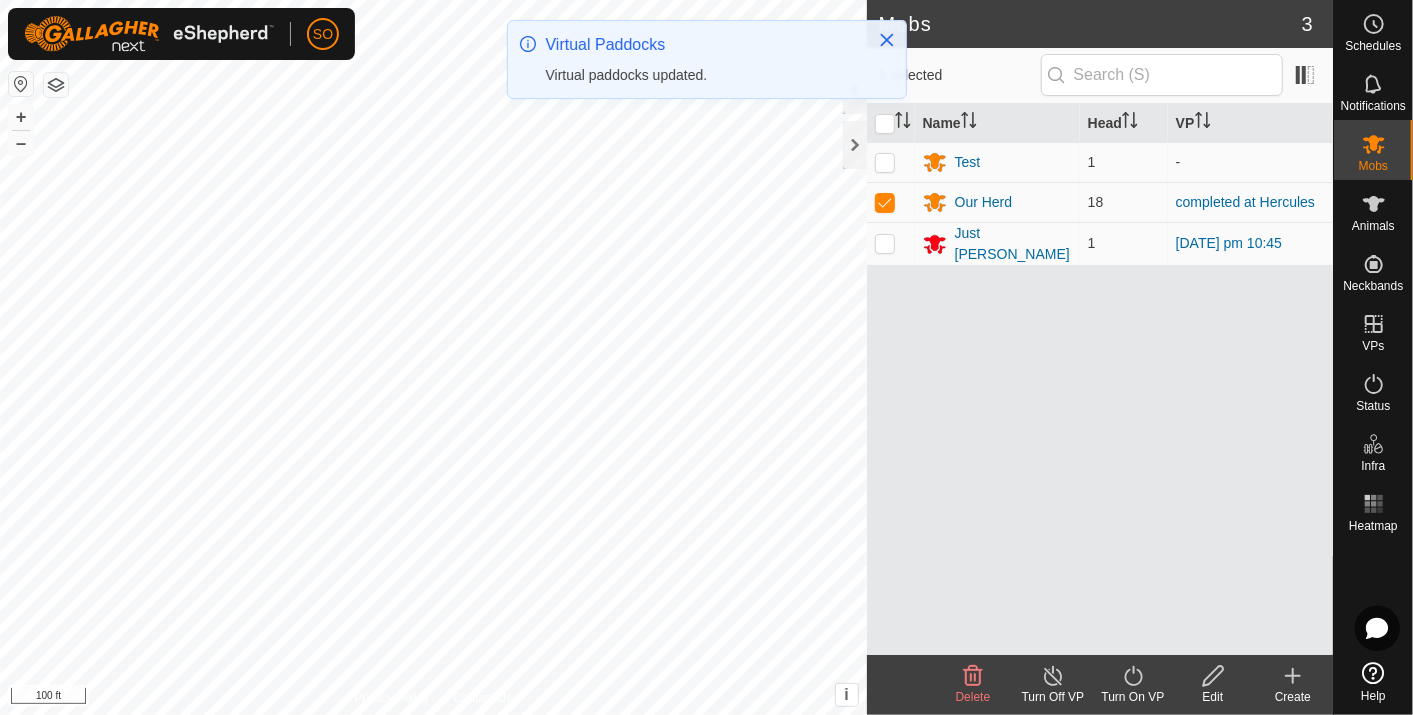 click 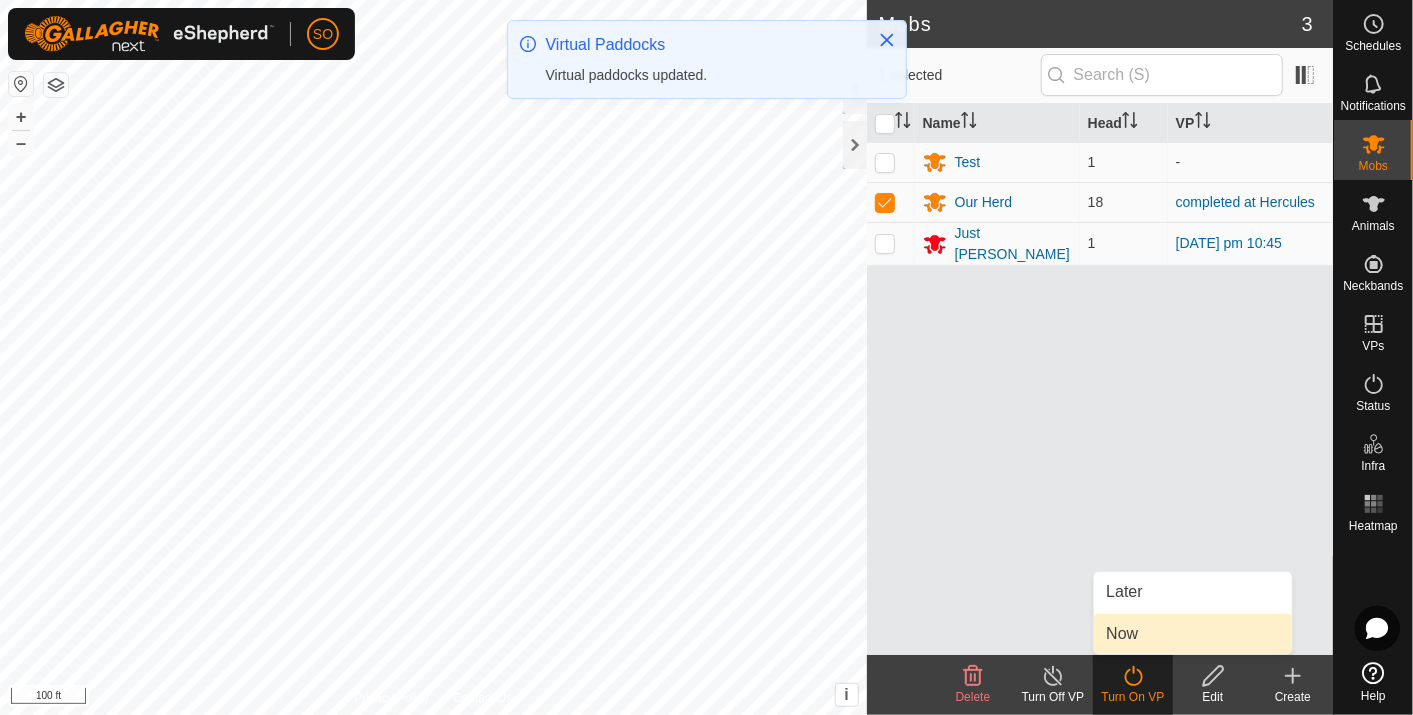click on "Now" at bounding box center [1193, 634] 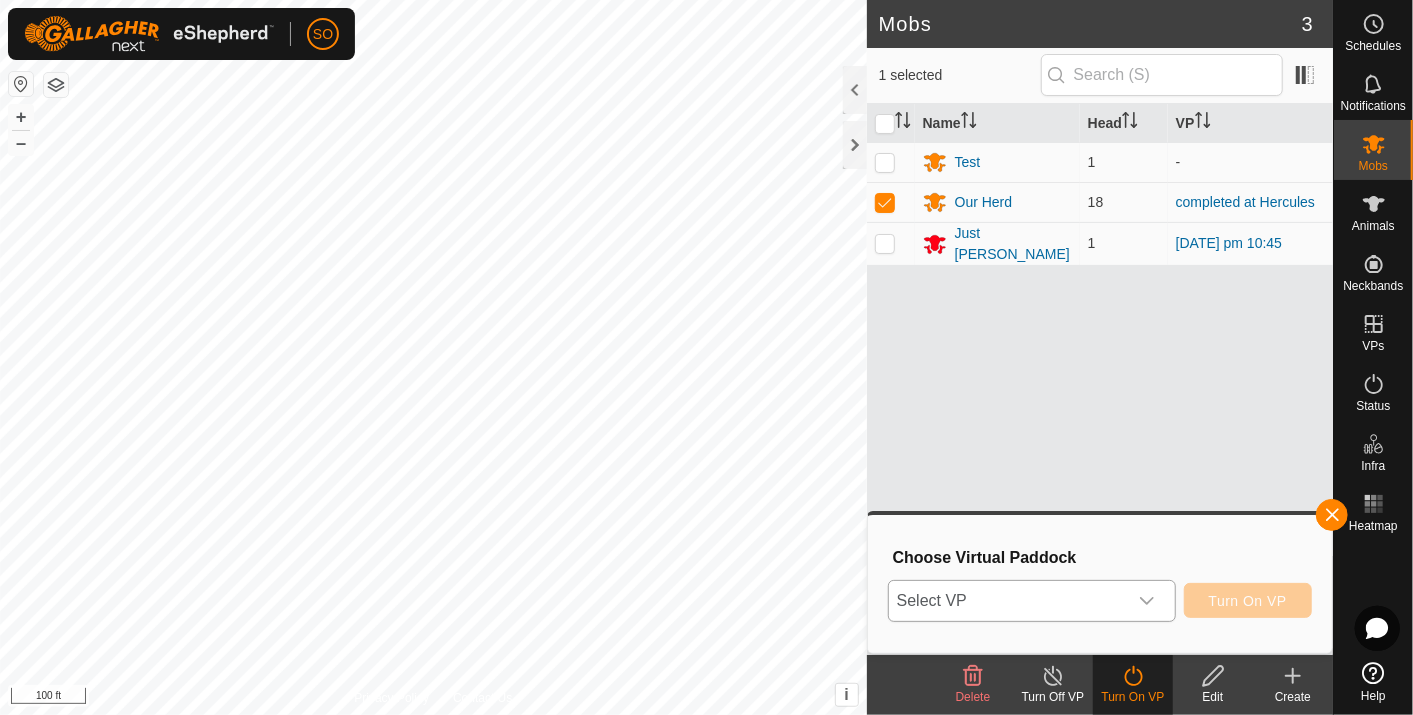 click 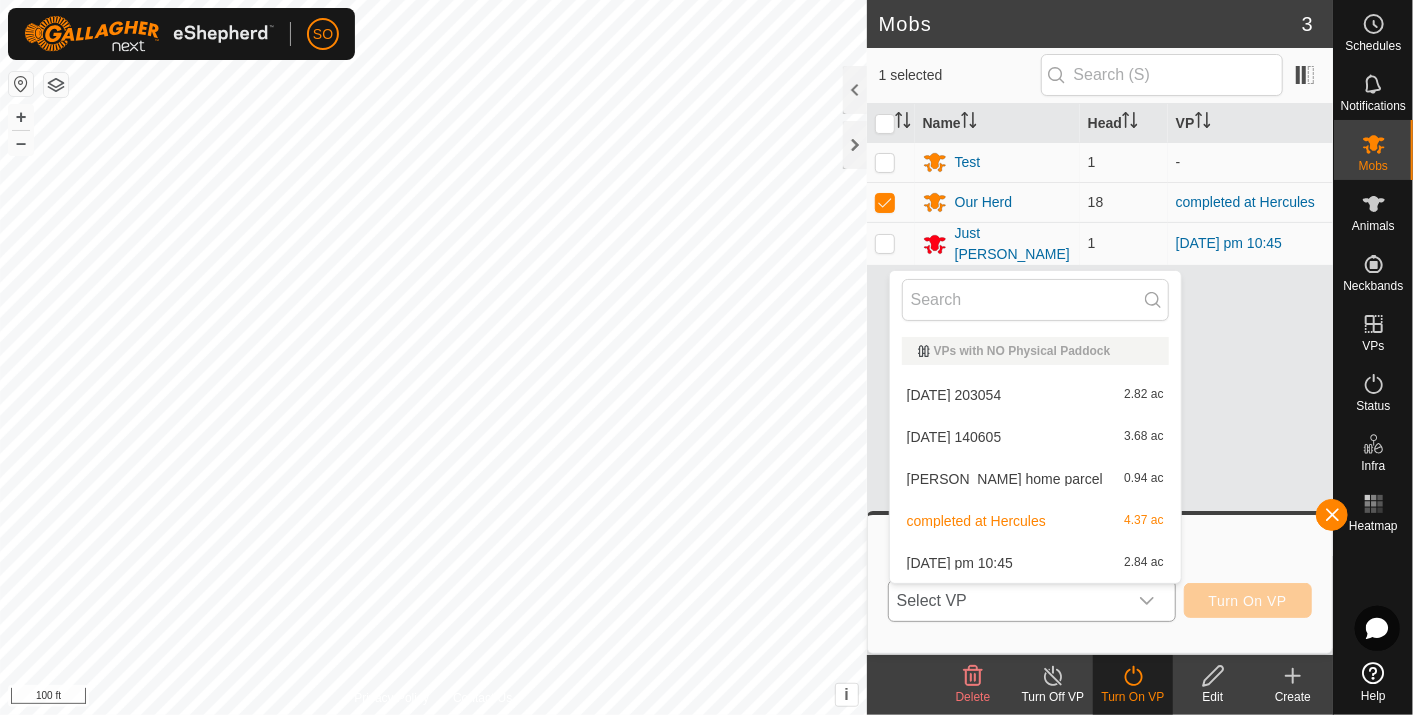 click on "2025-07-11 140605  3.68 ac" at bounding box center [1035, 437] 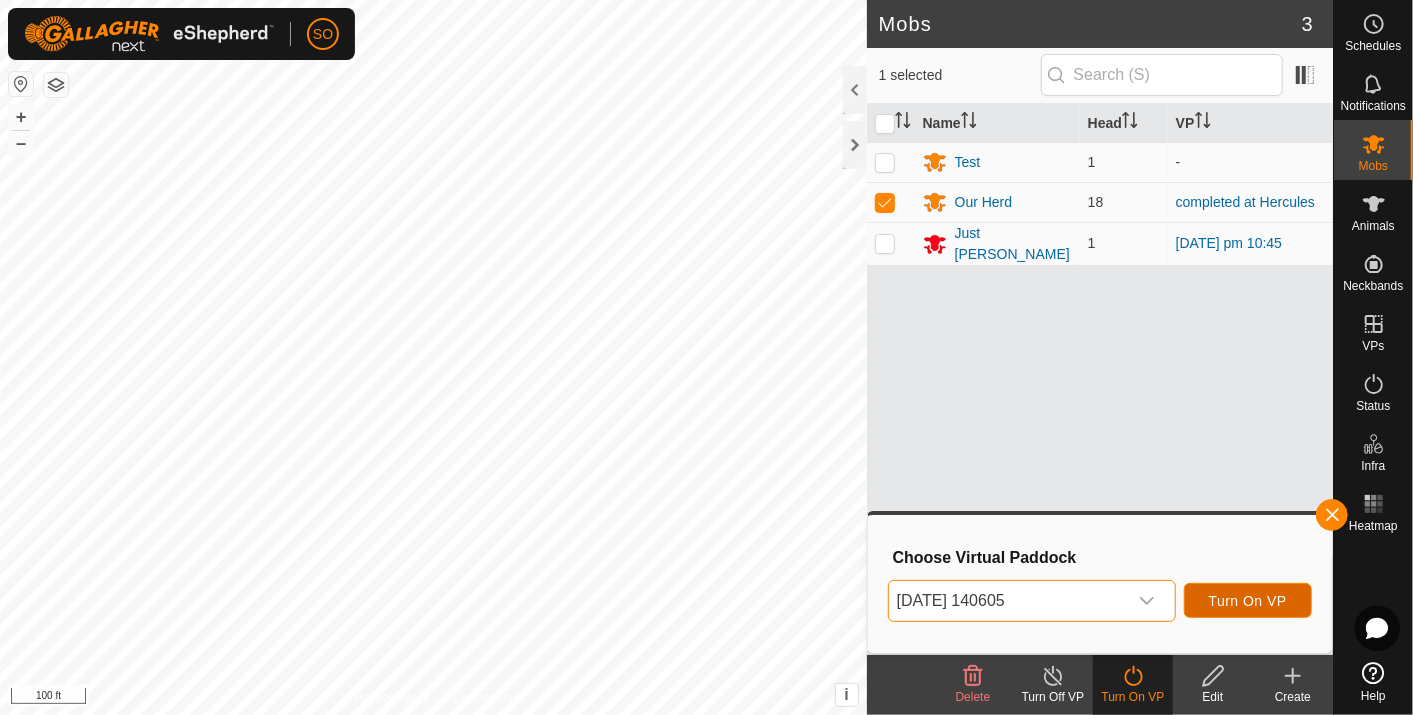 click on "Turn On VP" at bounding box center [1248, 601] 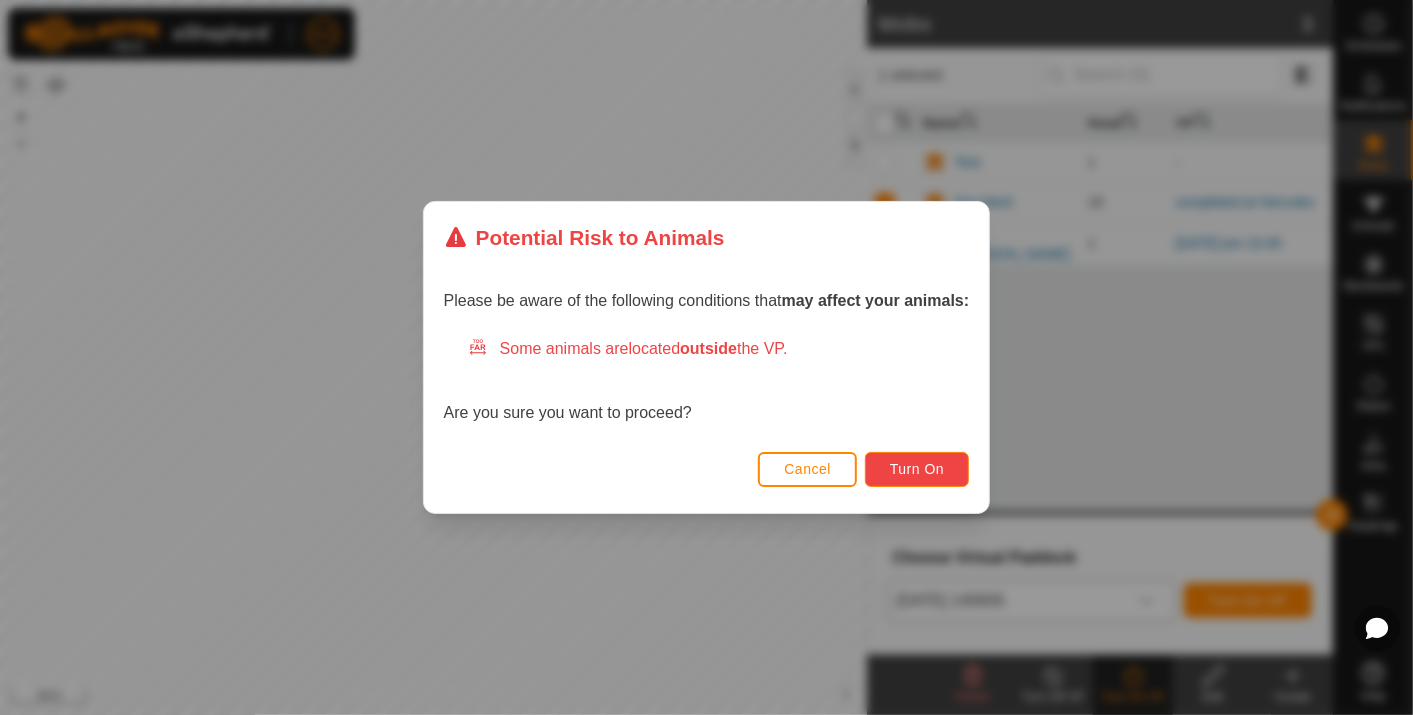 click on "Turn On" at bounding box center [917, 469] 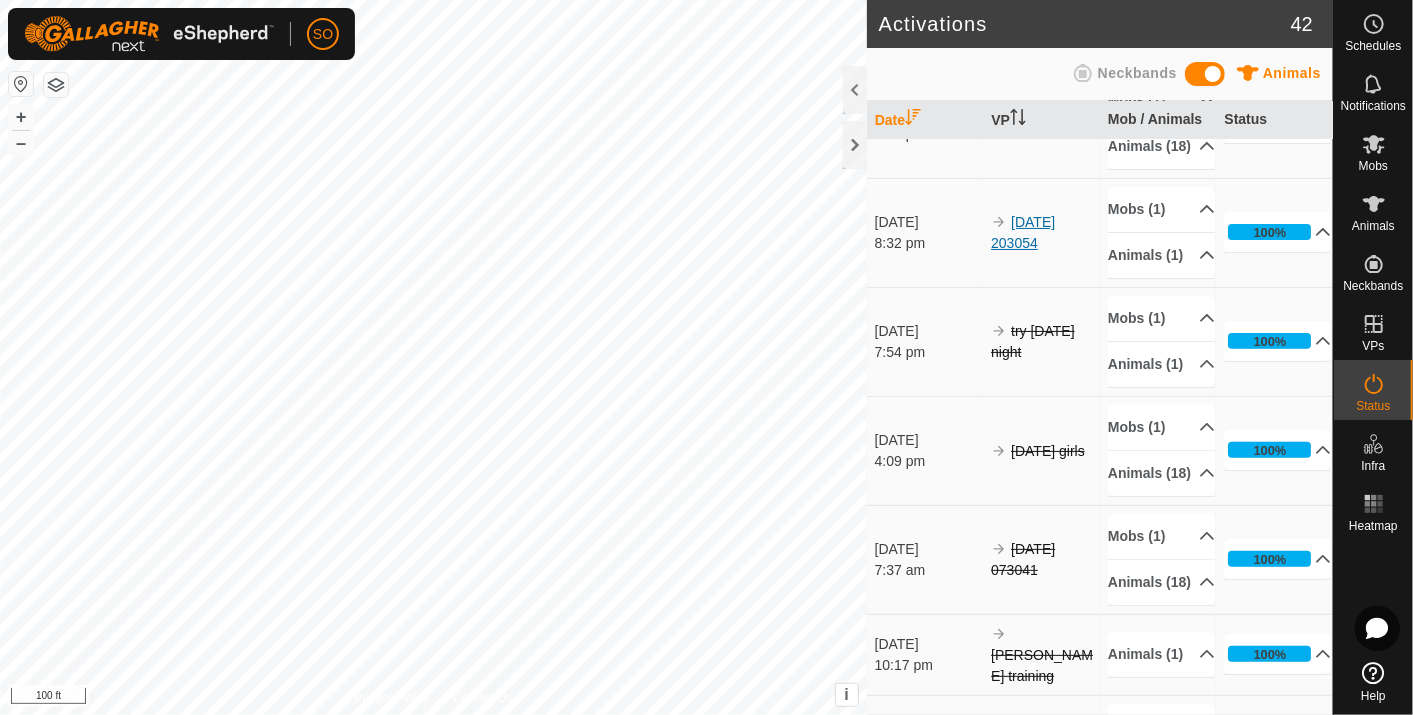 scroll, scrollTop: 333, scrollLeft: 0, axis: vertical 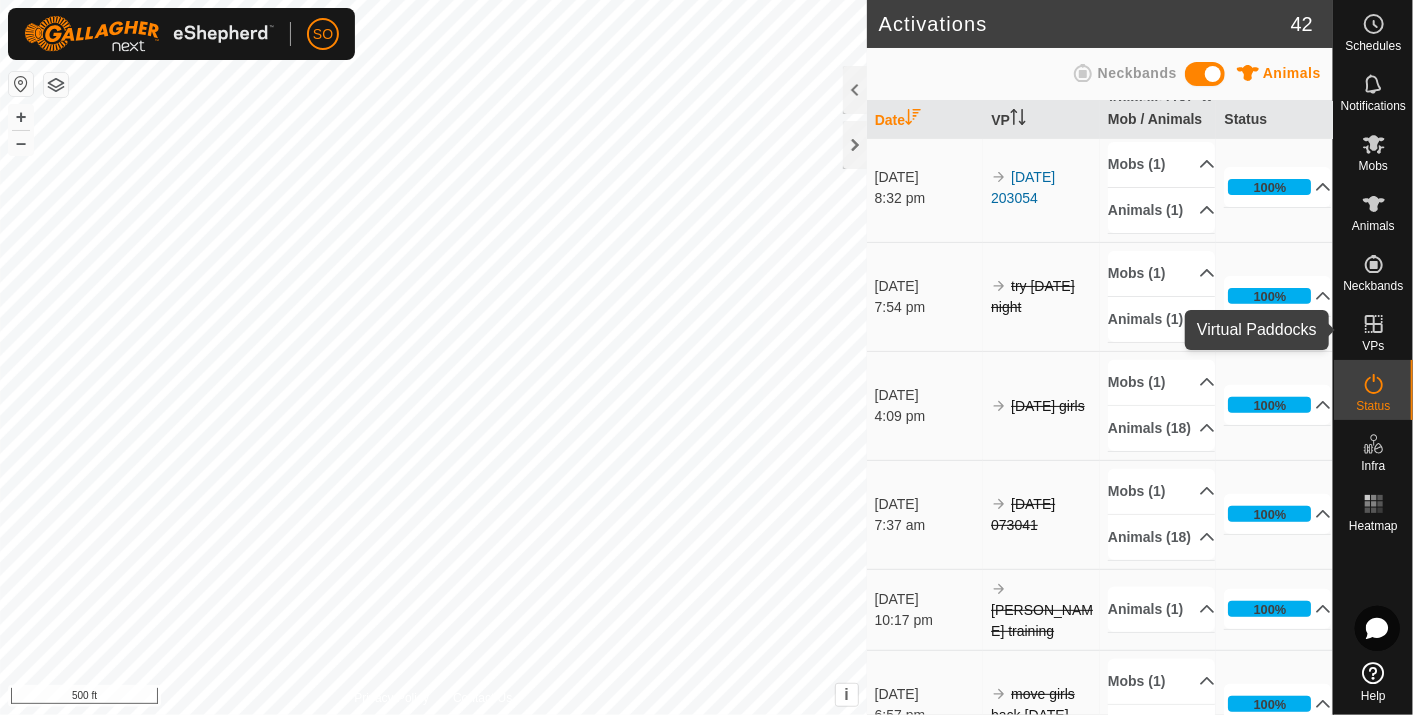 click 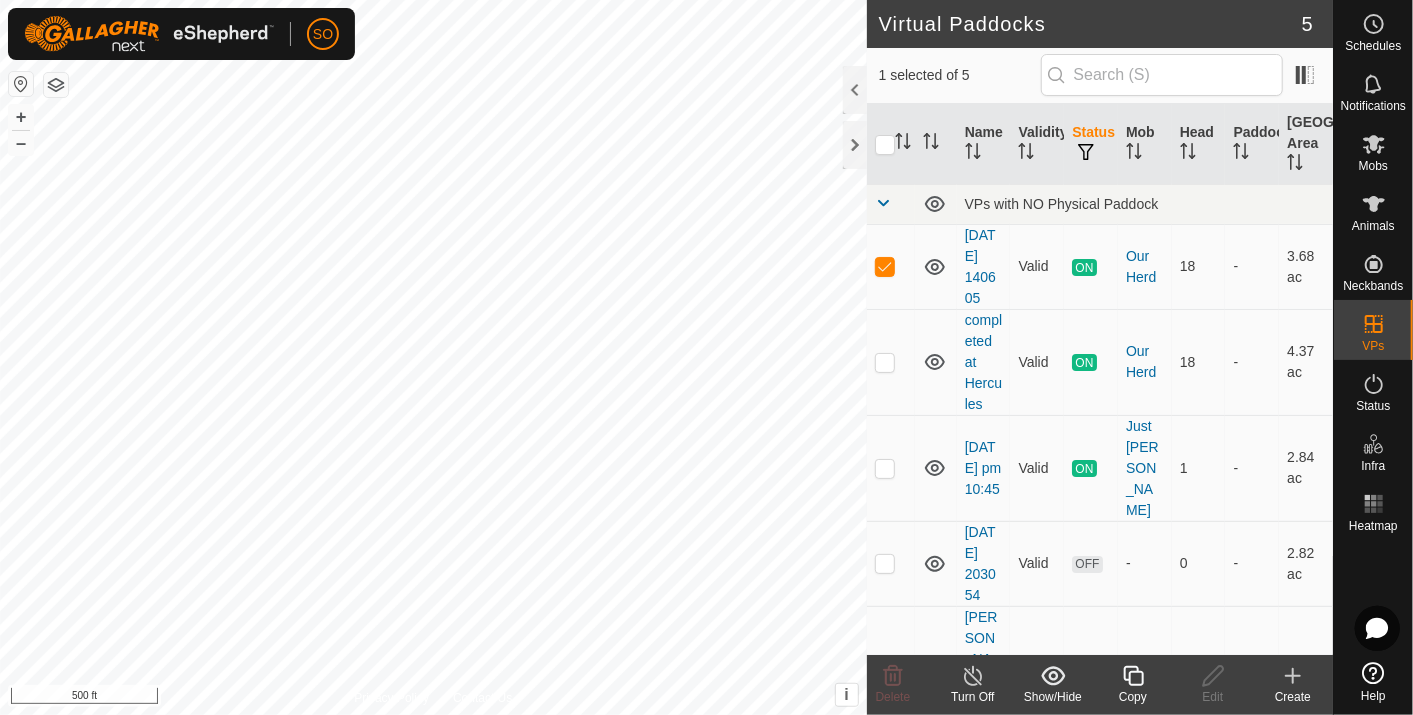 click 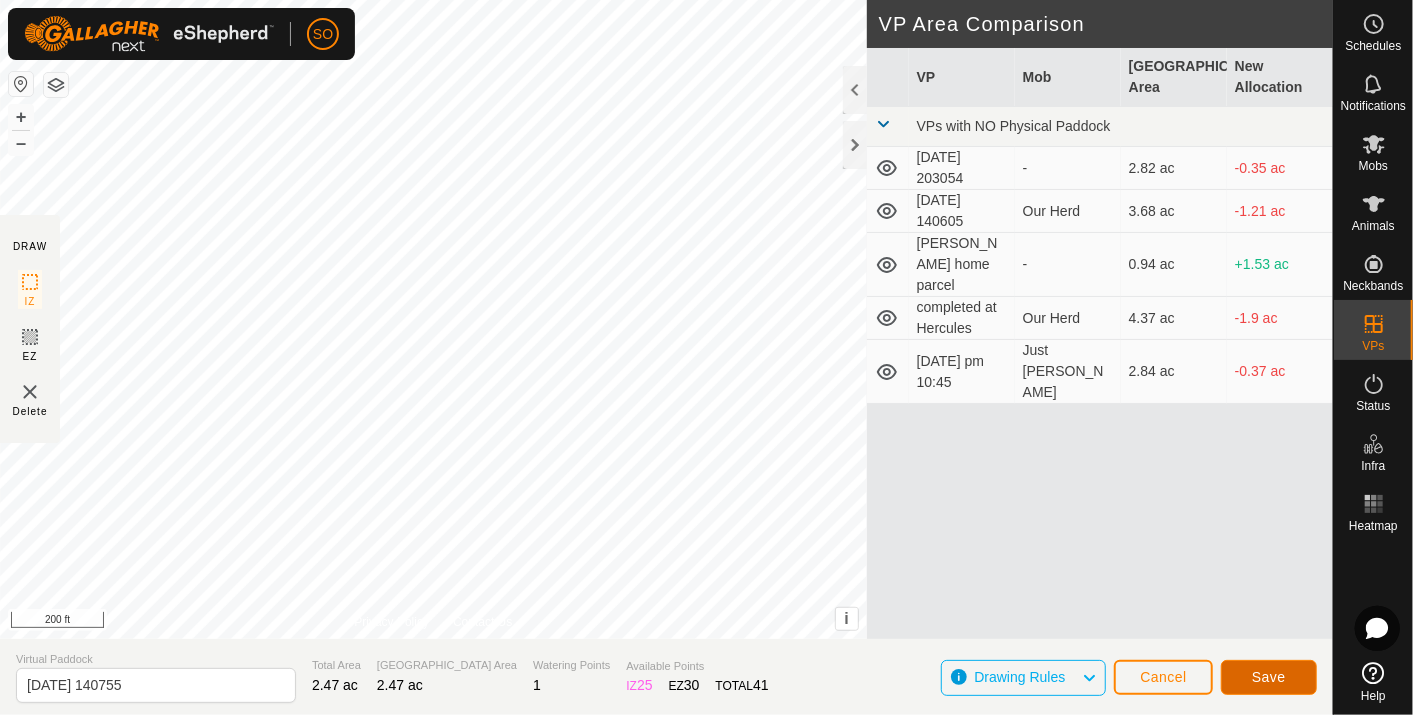 click on "Save" 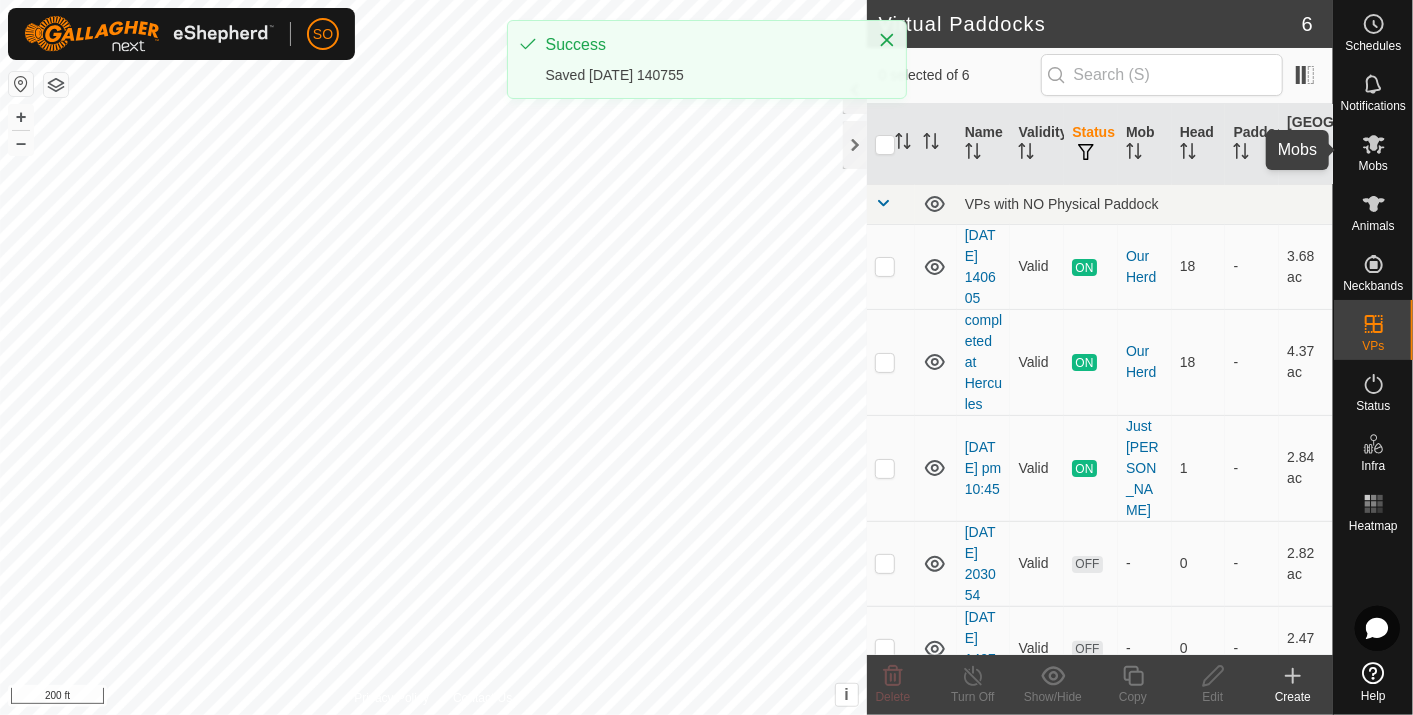 click 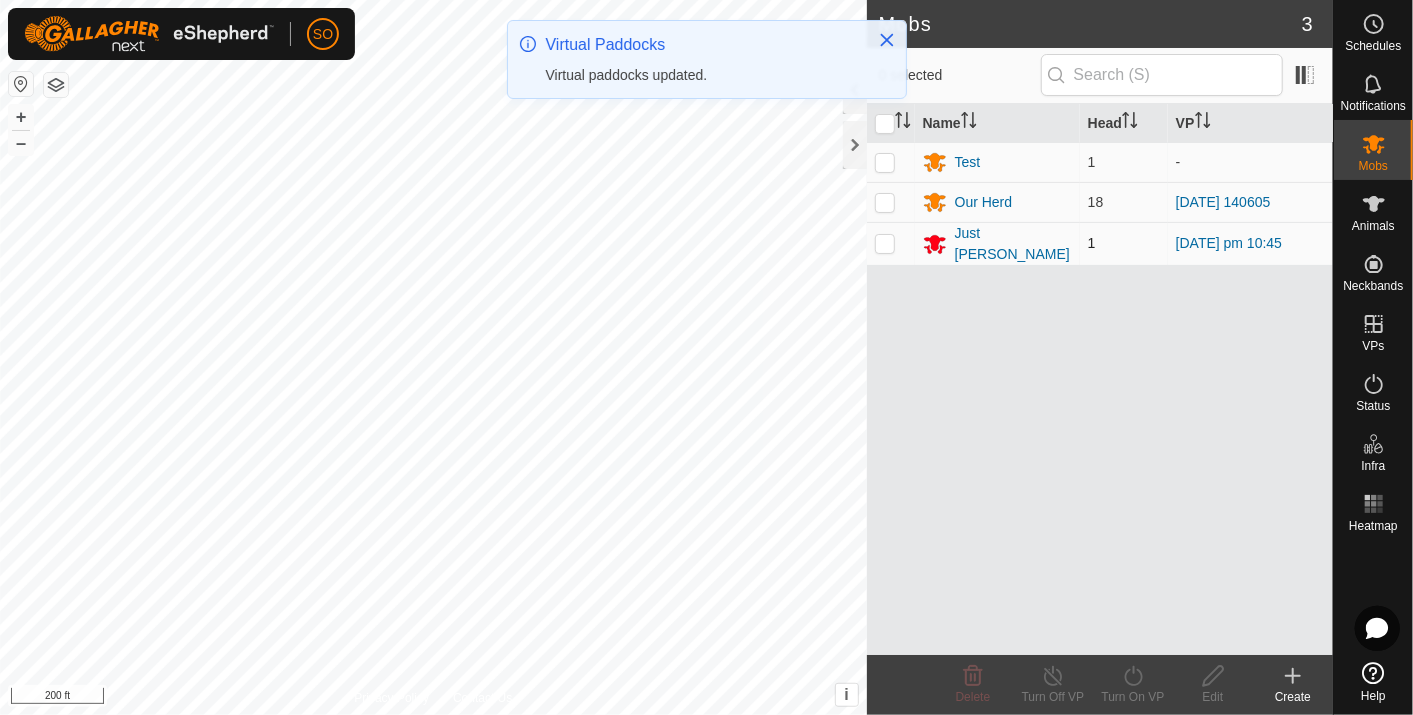 click at bounding box center [885, 243] 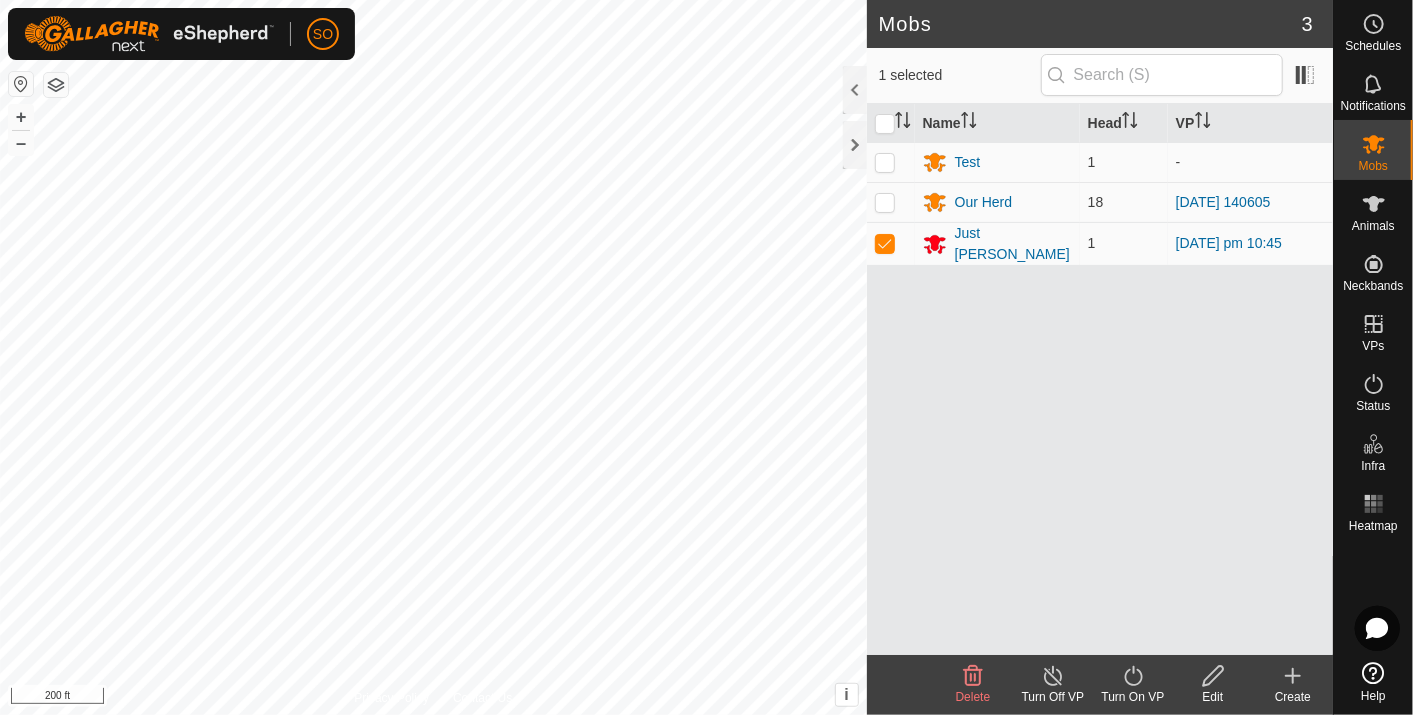 click 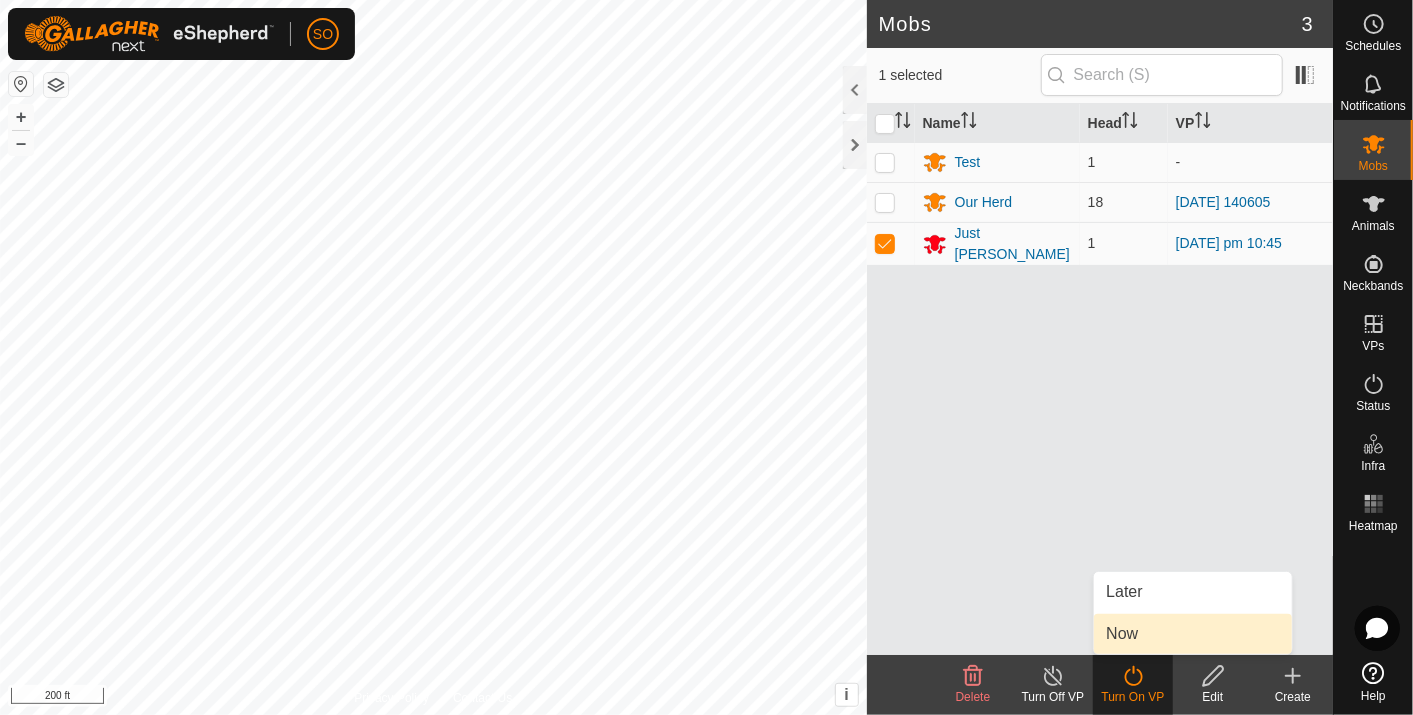 click on "Now" at bounding box center [1193, 634] 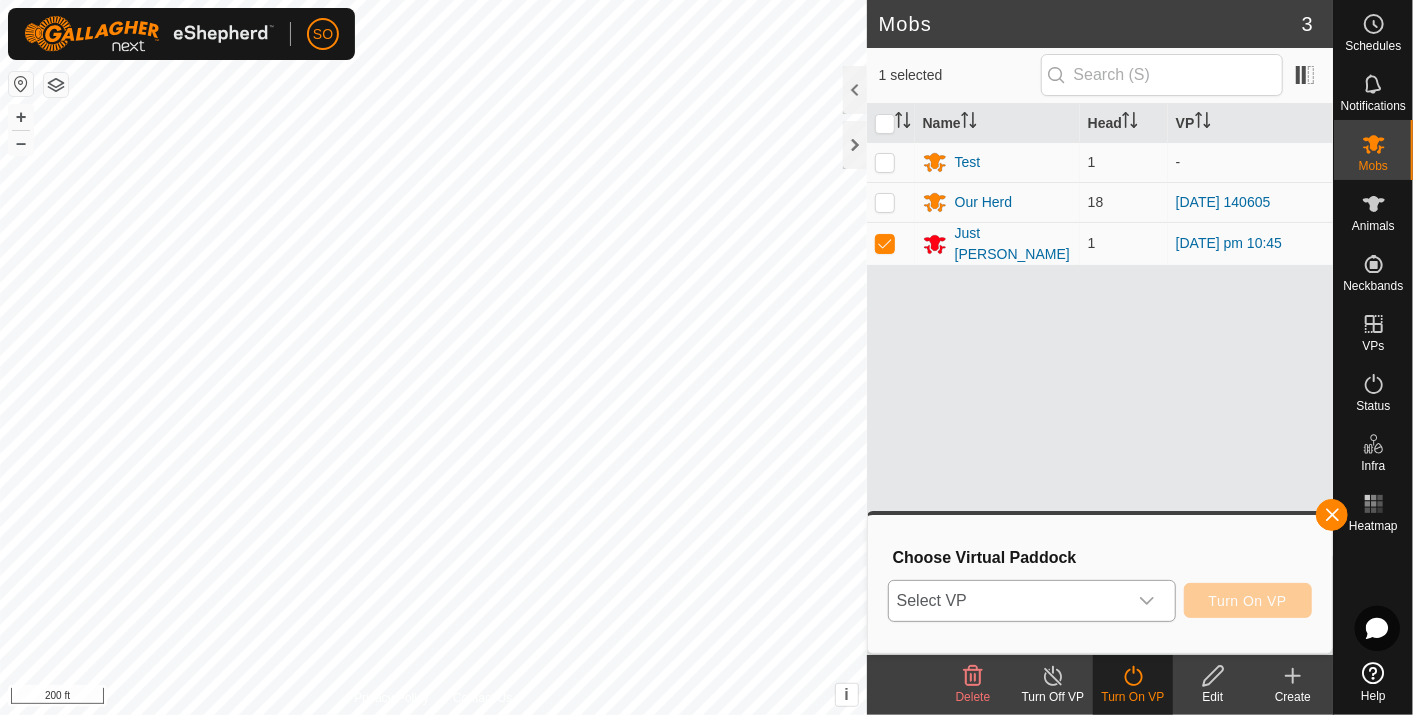click 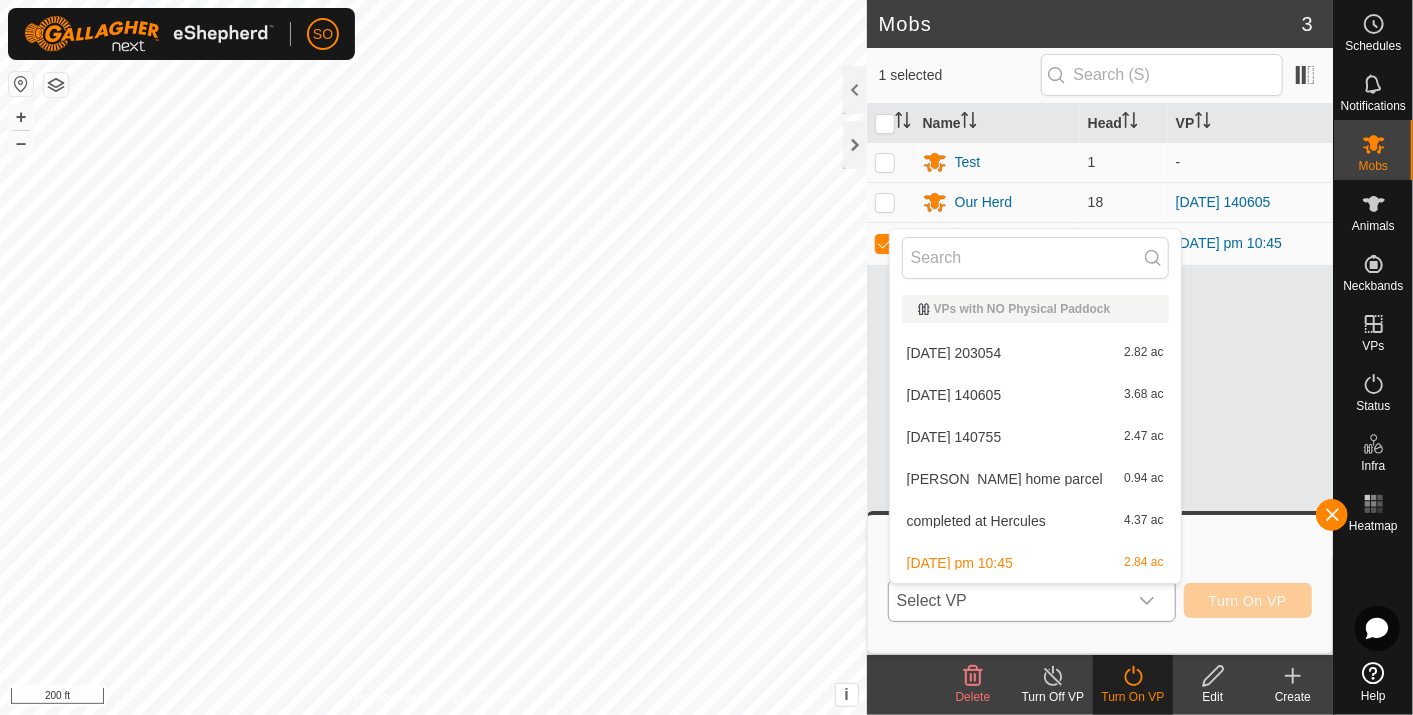 click on "2025-07-11 140755  2.47 ac" at bounding box center [1035, 437] 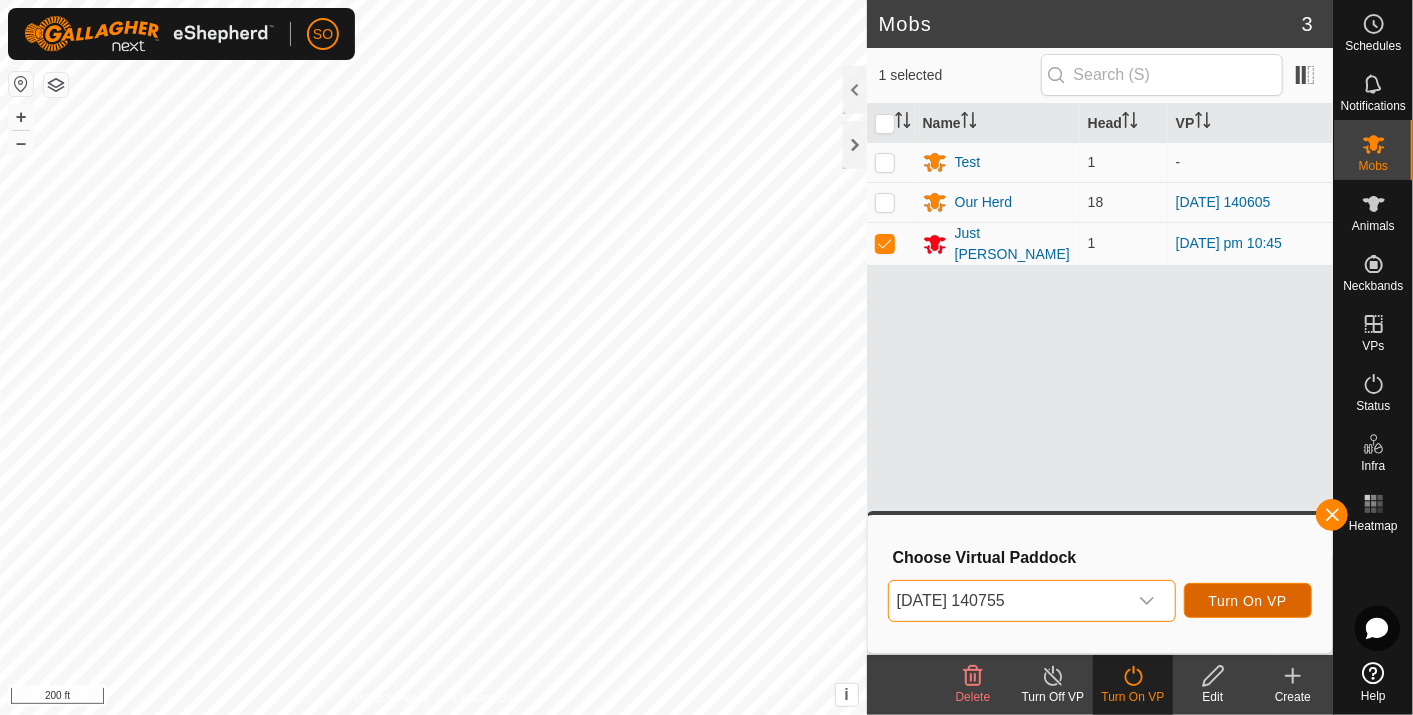 click on "Turn On VP" at bounding box center (1248, 601) 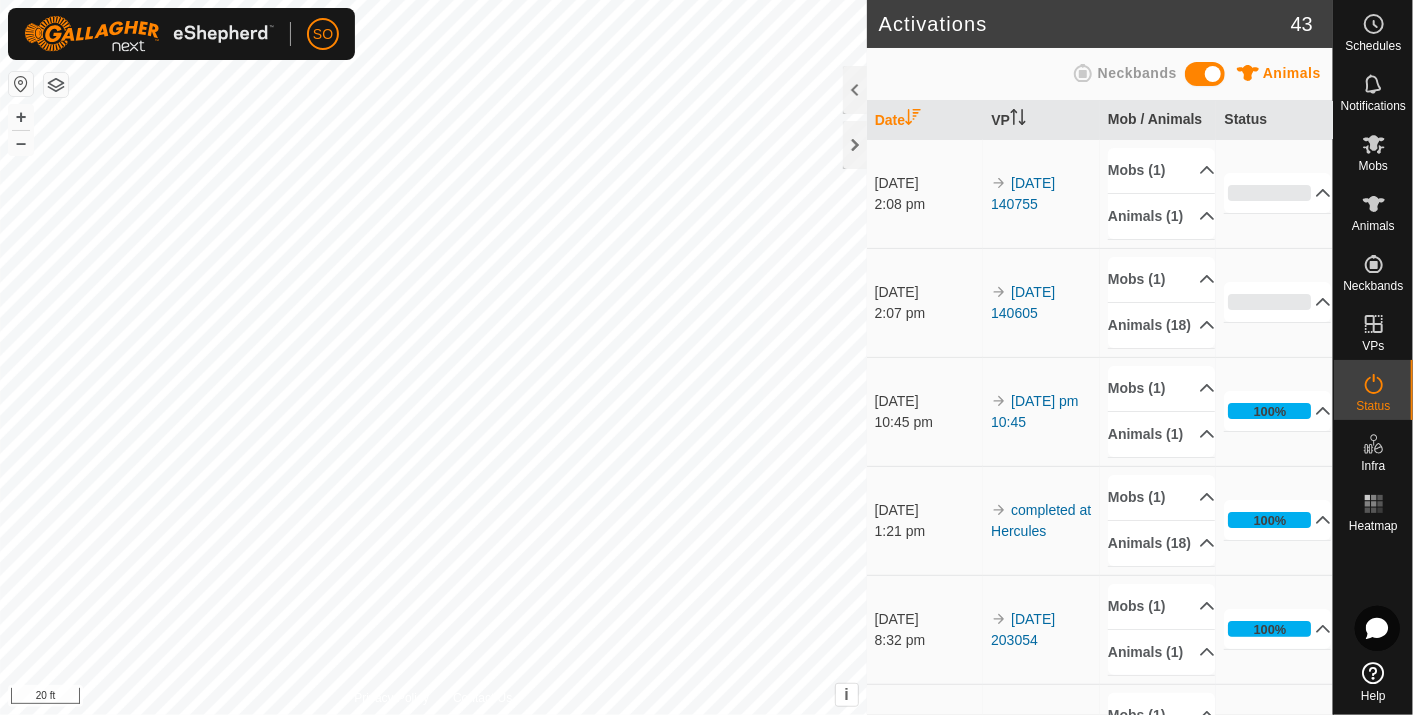click on "SO Schedules Notifications Mobs Animals Neckbands VPs Status Infra Heatmap Help Activations 43 Animals Neckbands   Date   VP   Mob / Animals   Status  11 July 2025 2:08 pm 2025-07-11 140755 Mobs (1)  Just Billy  Animals (1)  823  0% In Progress Pending  1  Sent   0  Completed Confirmed   0  Overridden  0  Cancelled   0  11 July 2025 2:07 pm 2025-07-11 140605 Mobs (1)  Our Herd  Animals (18)  803   206   202   801   001   802   701   205   002   702   005   203   204   201   004   003   901   804  0% In Progress Pending  18  Sent   0  Completed Confirmed   0  Overridden  0  Cancelled   0  10 July 2025 10:45 pm Thursday pm 10:45 Mobs (1)  Just Billy  Animals (1)  823  100% In Progress Pending  0  Sent   0  Completed Confirmed   1  Overridden  0  Cancelled   0  10 July 2025 1:21 pm completed at Hercules Mobs (1)  Our Herd  Animals (18)  803   206   202   801   001   802   701   205   002   702   005   203   204   201   004   003   901   804  100% In Progress Pending  0  Sent   0  Completed Confirmed" at bounding box center (706, 357) 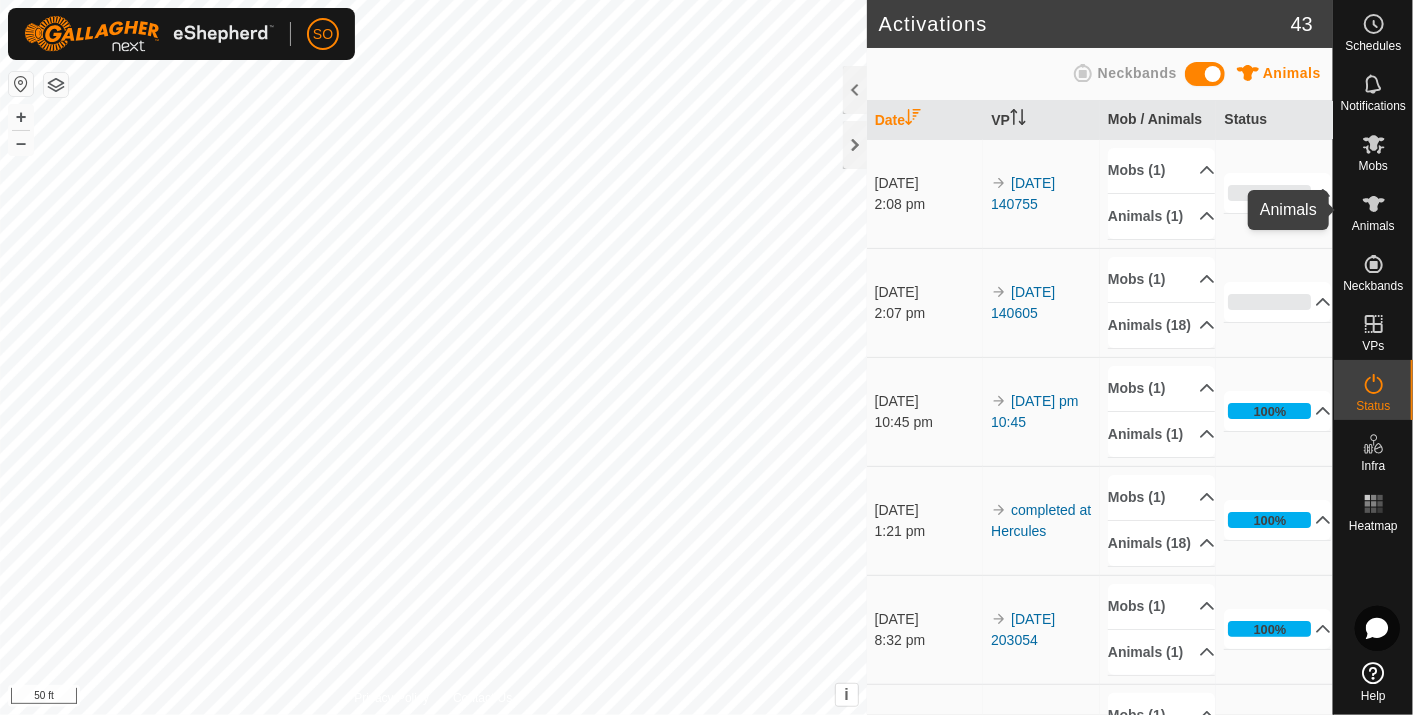 click 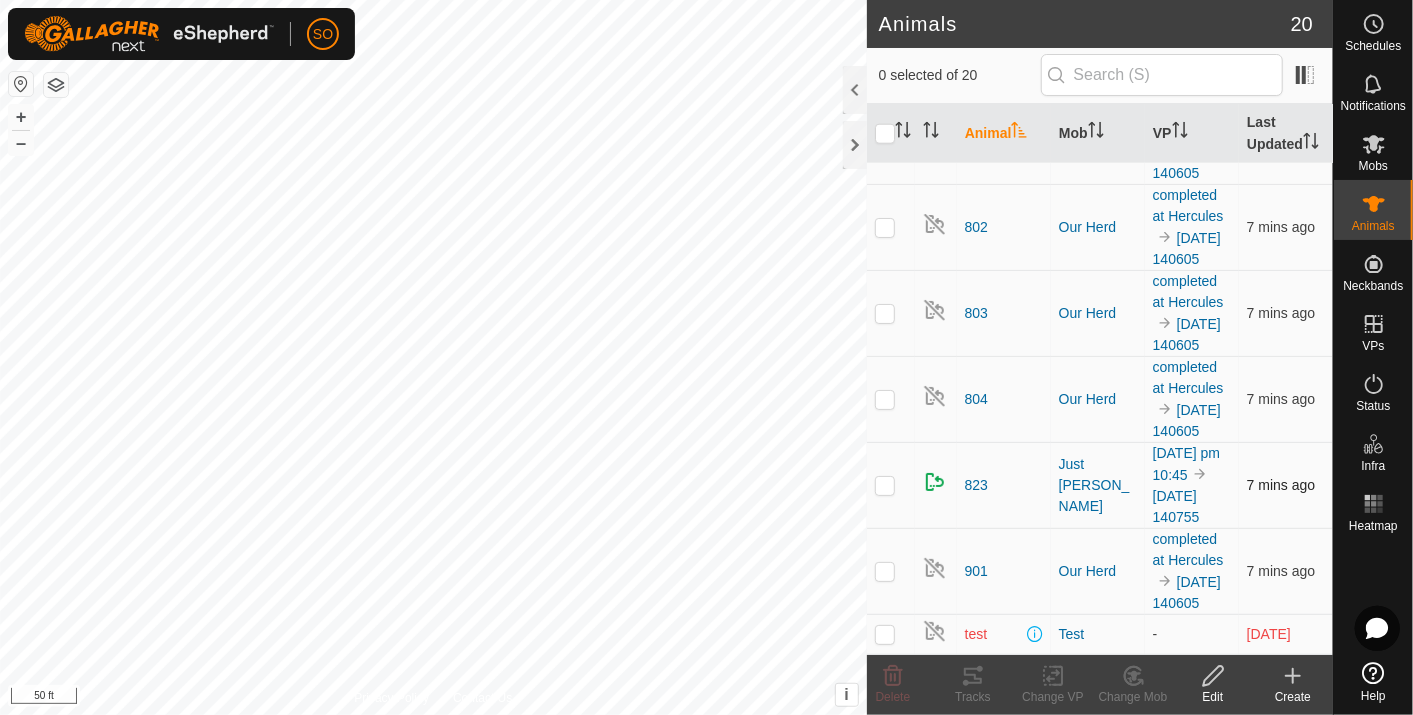scroll, scrollTop: 1582, scrollLeft: 0, axis: vertical 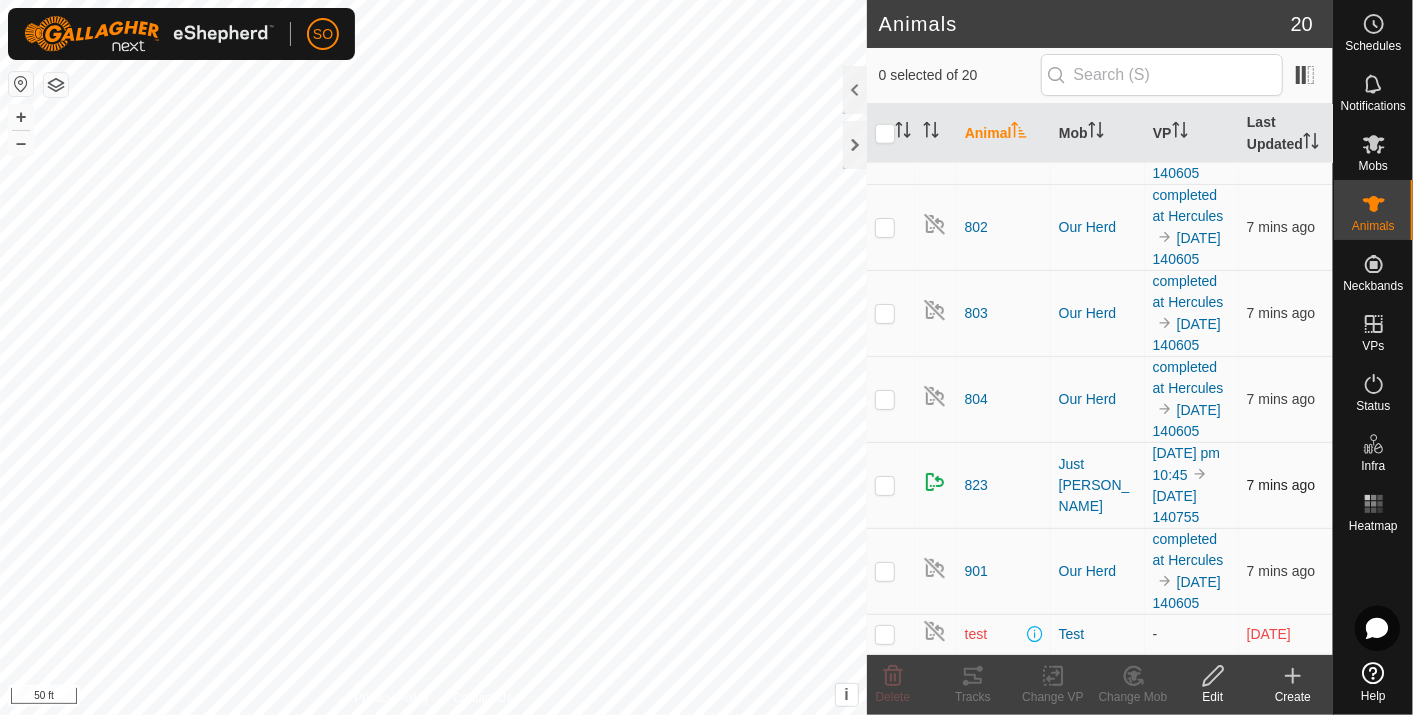 click at bounding box center (885, 485) 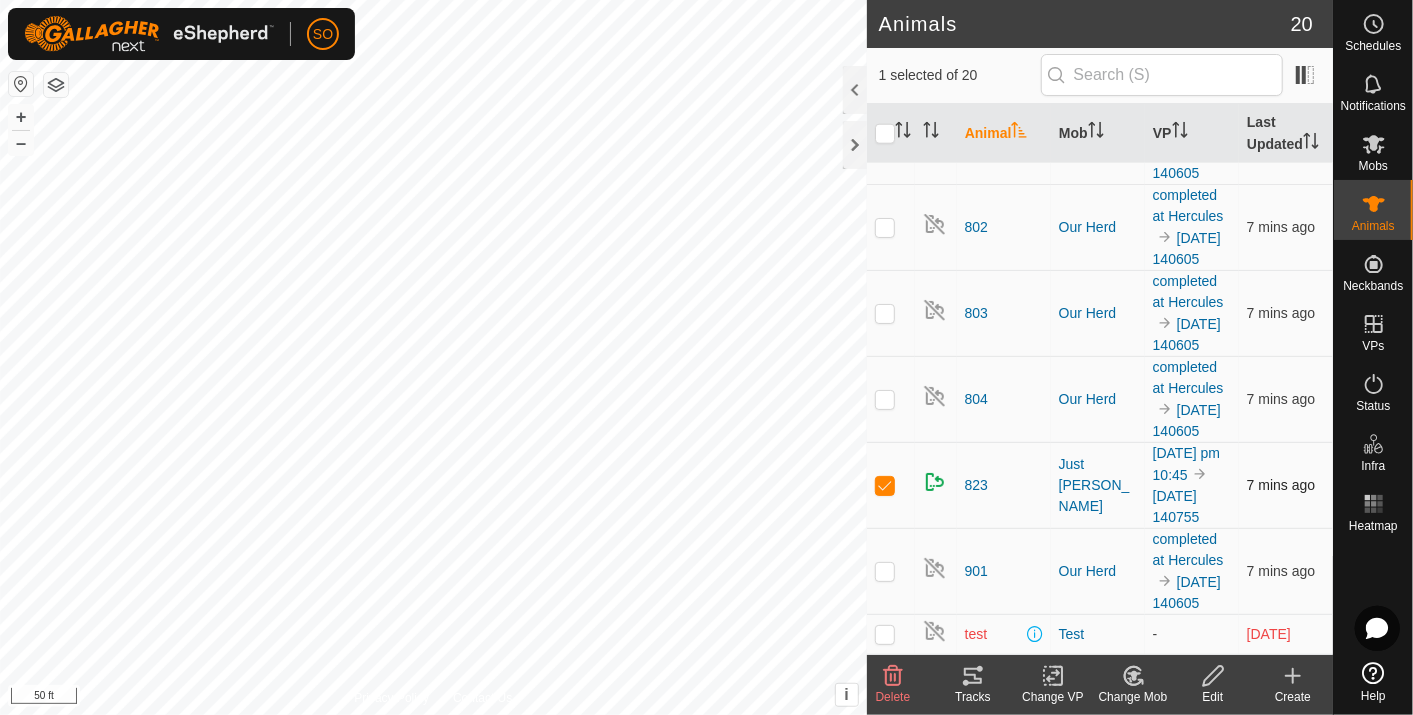 checkbox on "true" 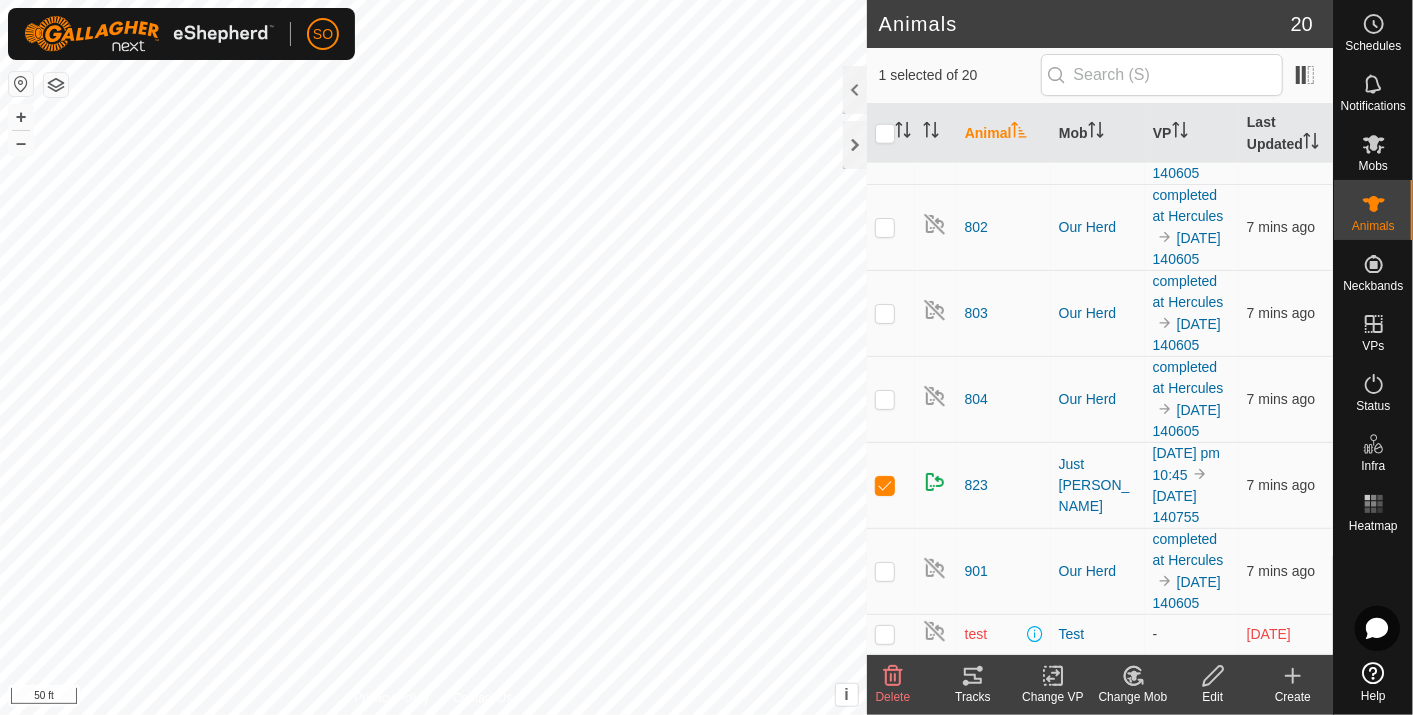 click 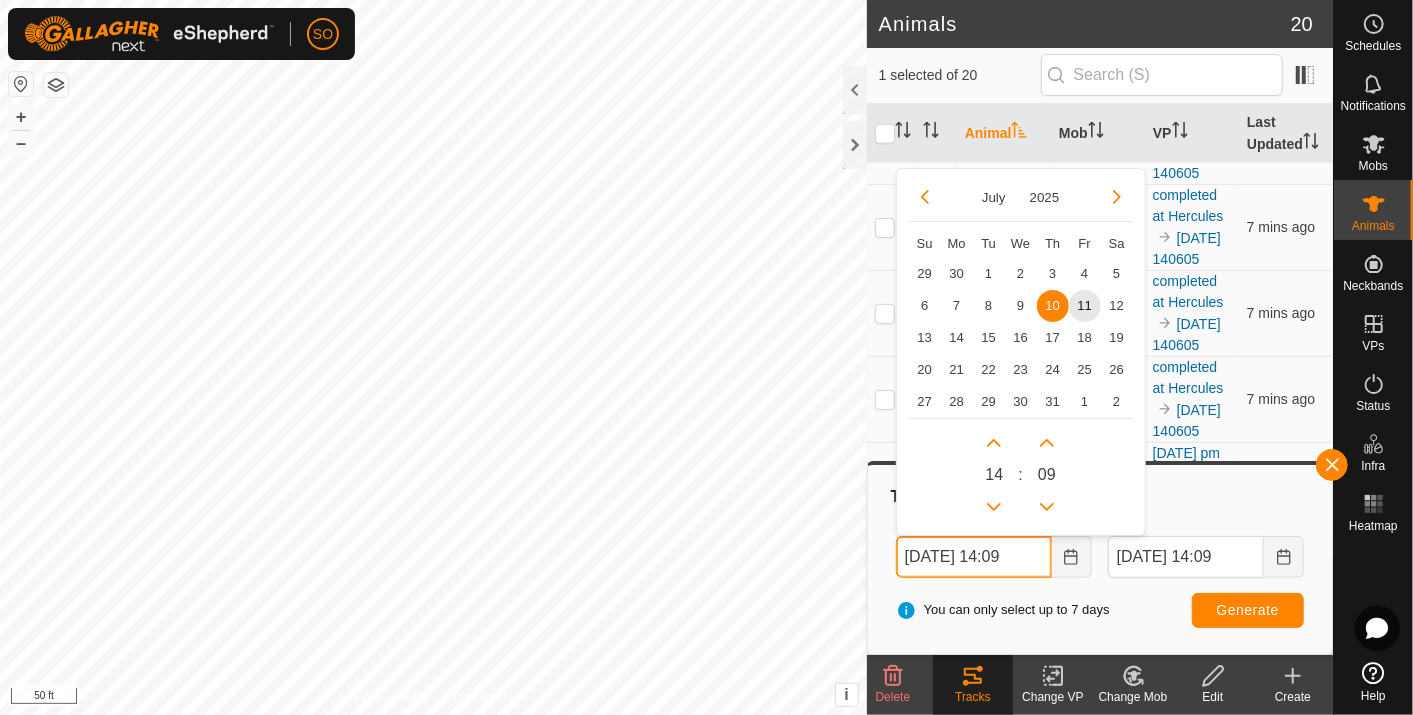 click on "10 Jul, 2025 14:09" at bounding box center [974, 557] 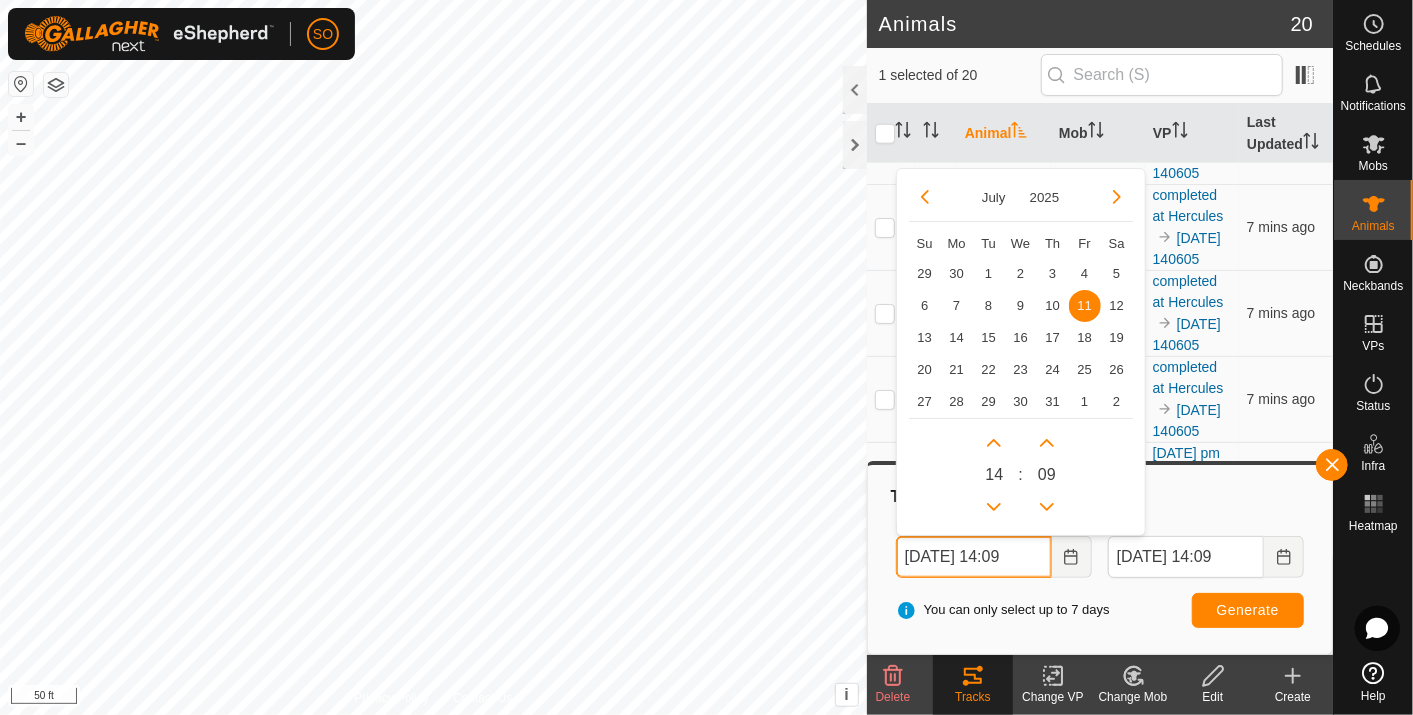 drag, startPoint x: 1035, startPoint y: 554, endPoint x: 999, endPoint y: 570, distance: 39.39543 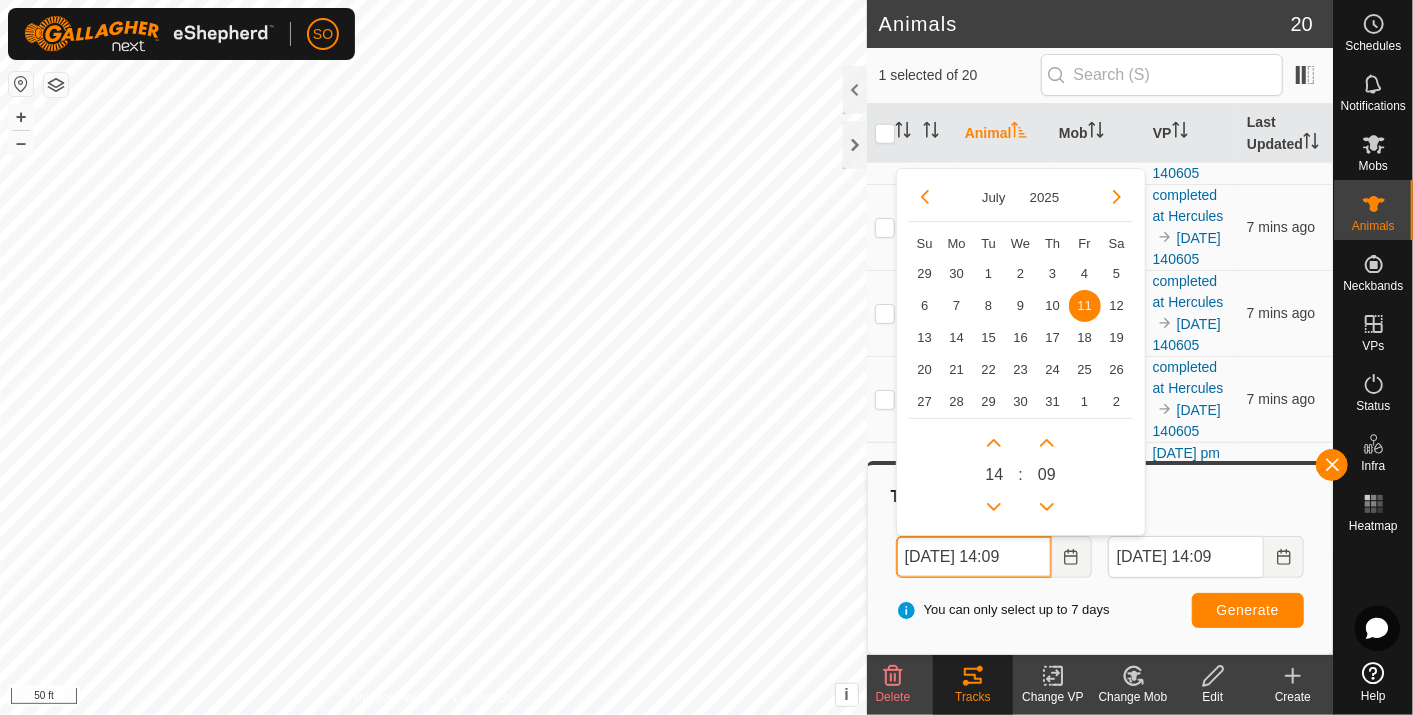 click on "11 Jul, 2025 14:09" at bounding box center [974, 557] 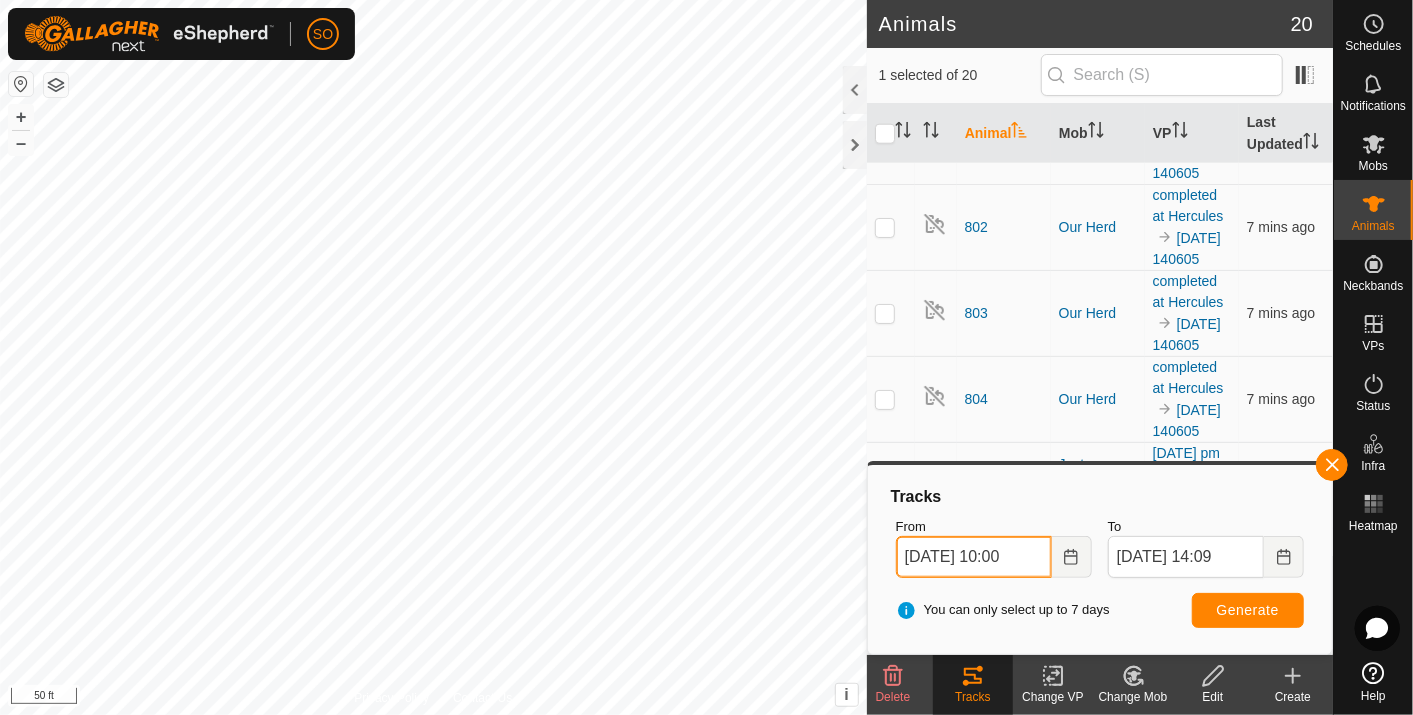 type on "11 Jul, 2025 10:00" 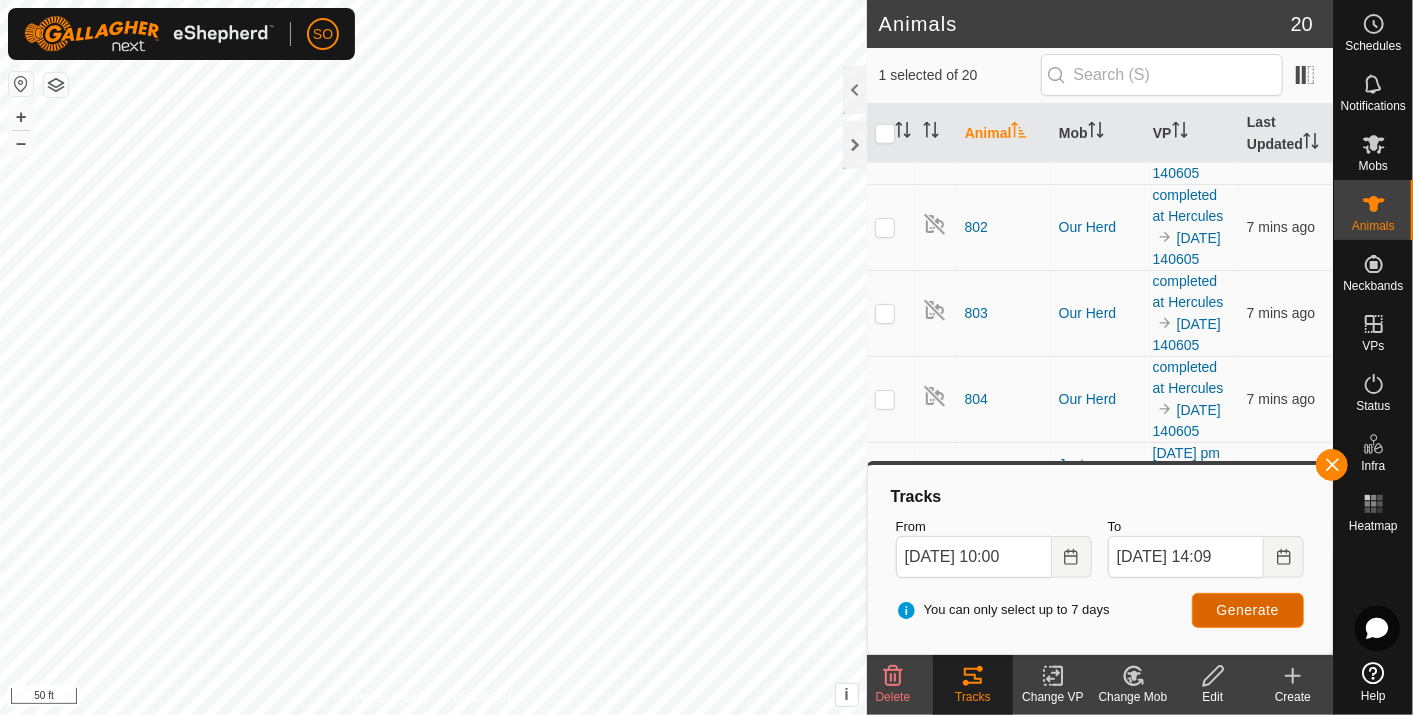 click on "Generate" at bounding box center (1248, 610) 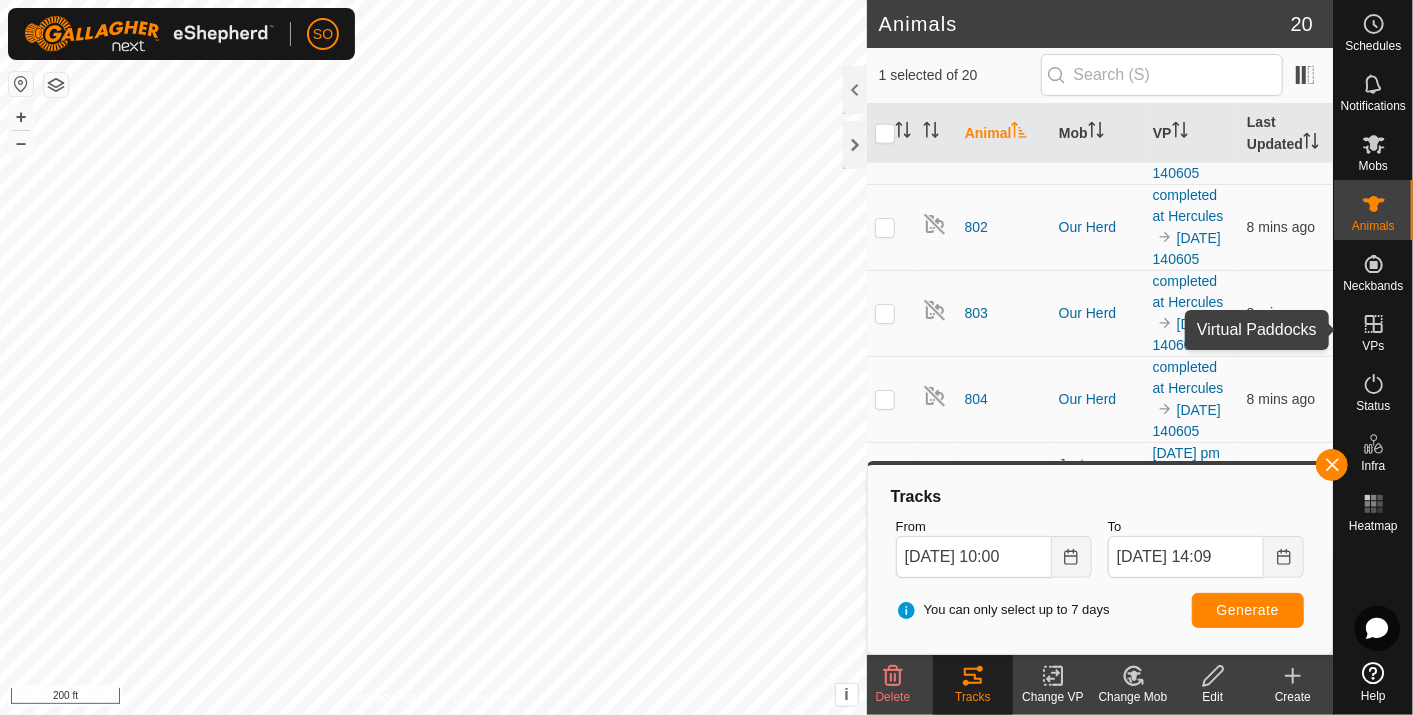 click 